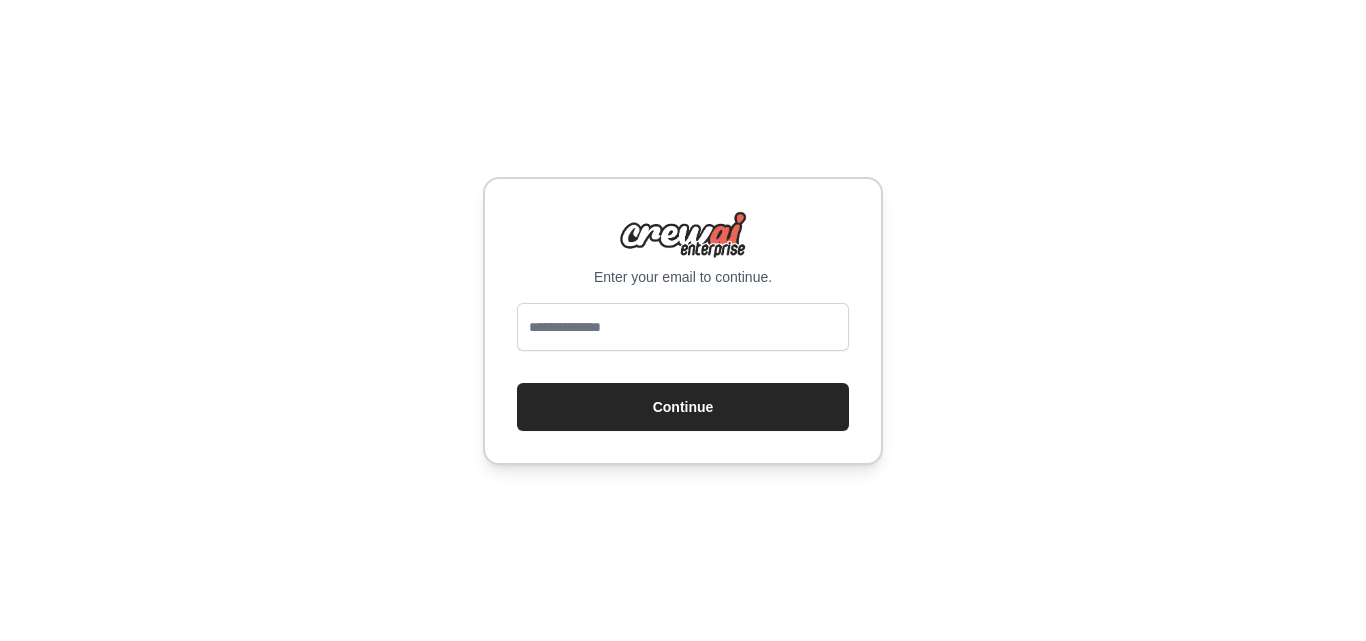 scroll, scrollTop: 0, scrollLeft: 0, axis: both 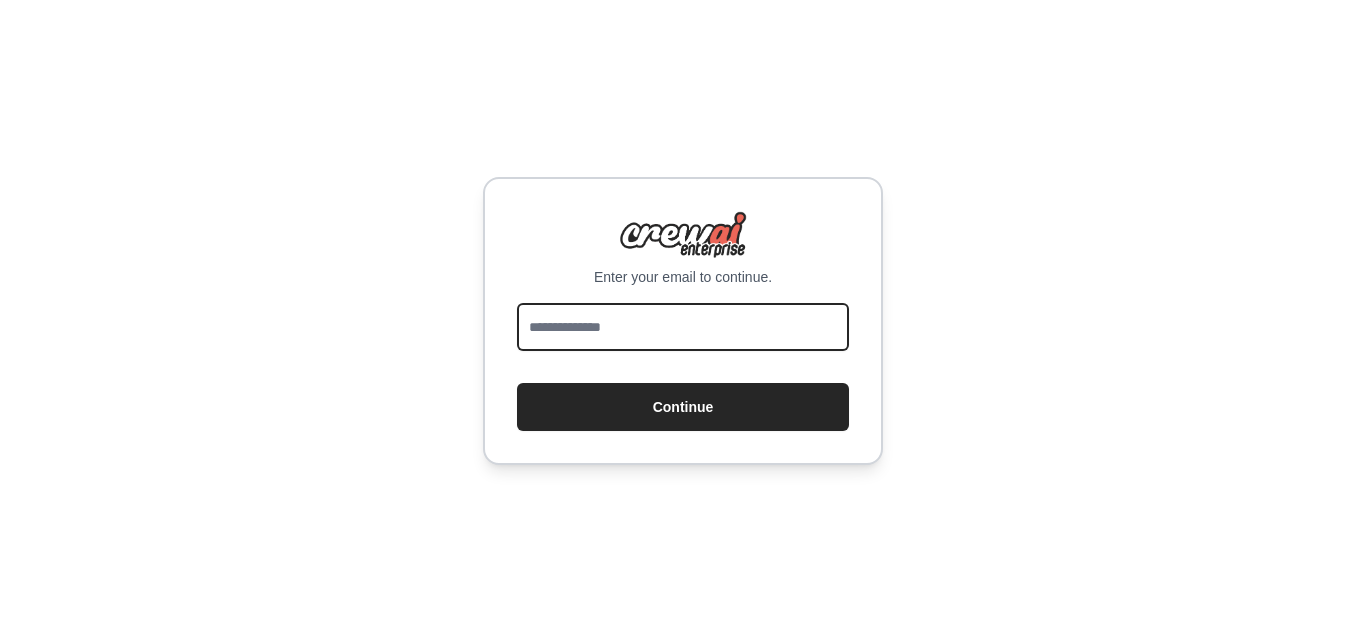 click at bounding box center (683, 327) 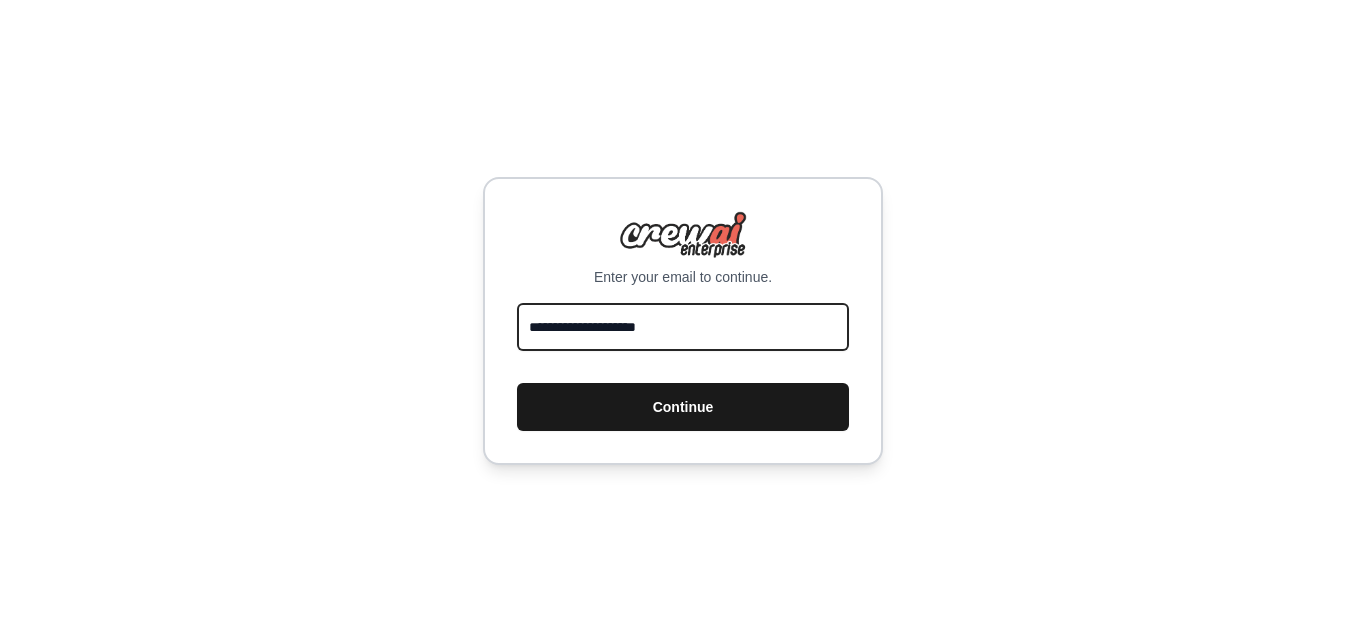 type on "**********" 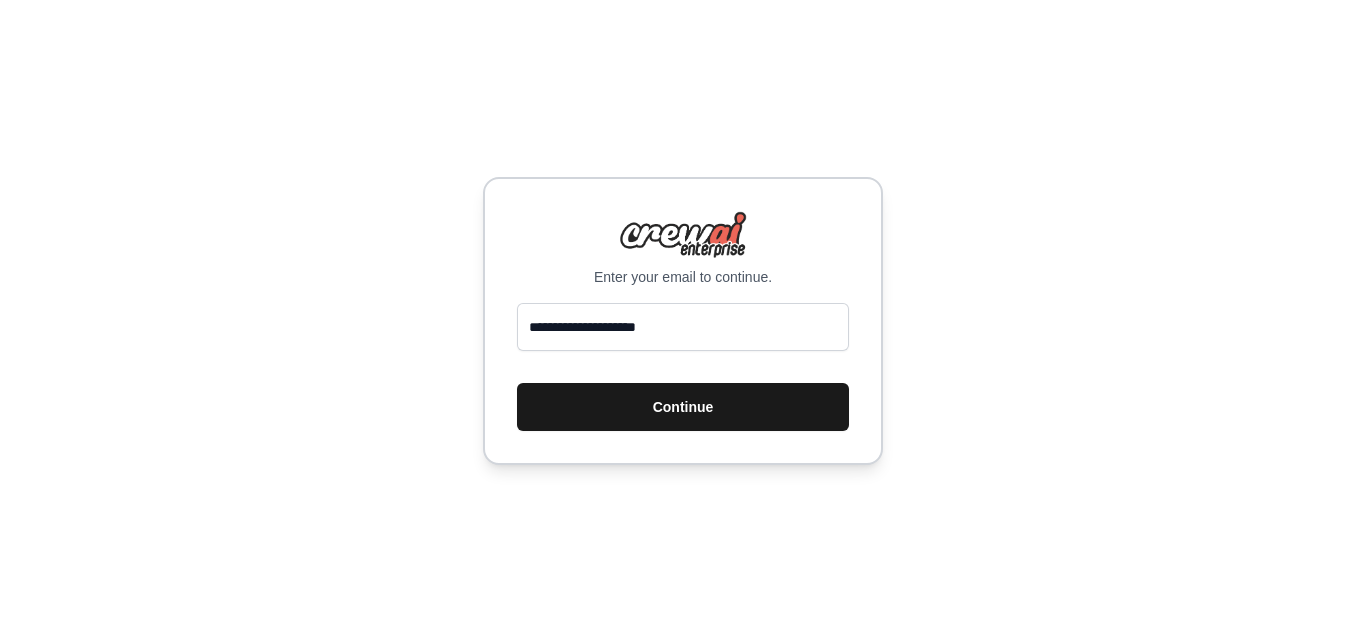 click on "Continue" at bounding box center [683, 407] 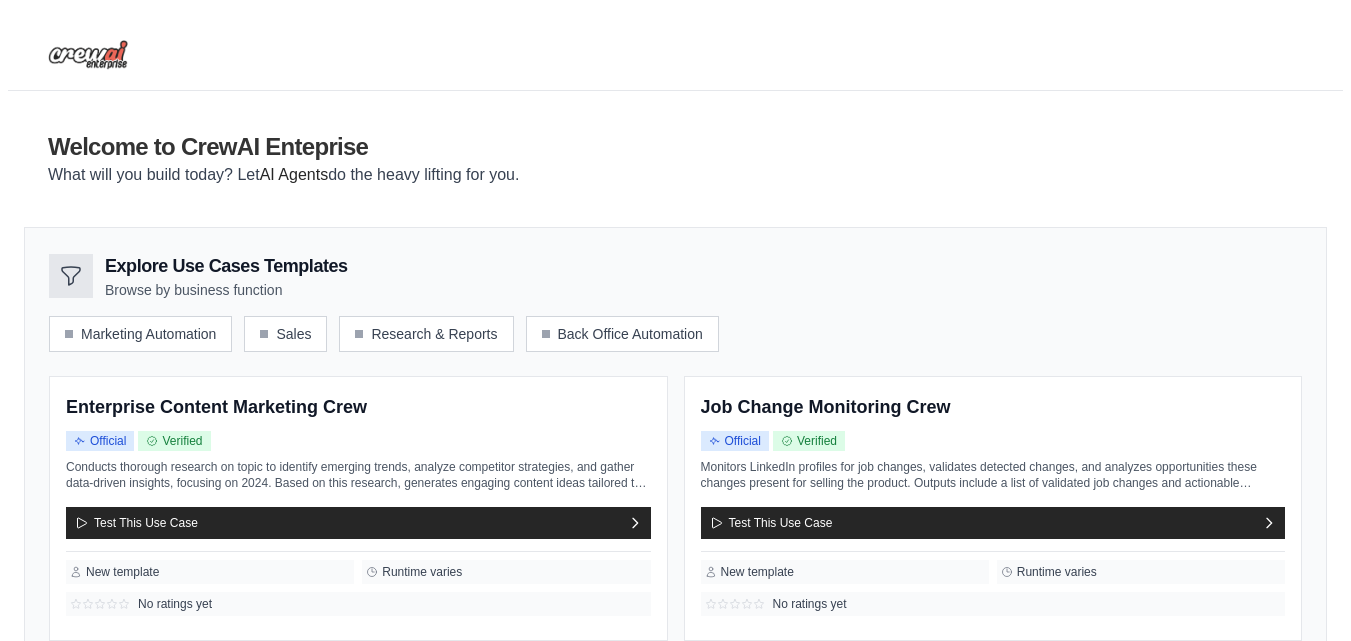 scroll, scrollTop: 0, scrollLeft: 0, axis: both 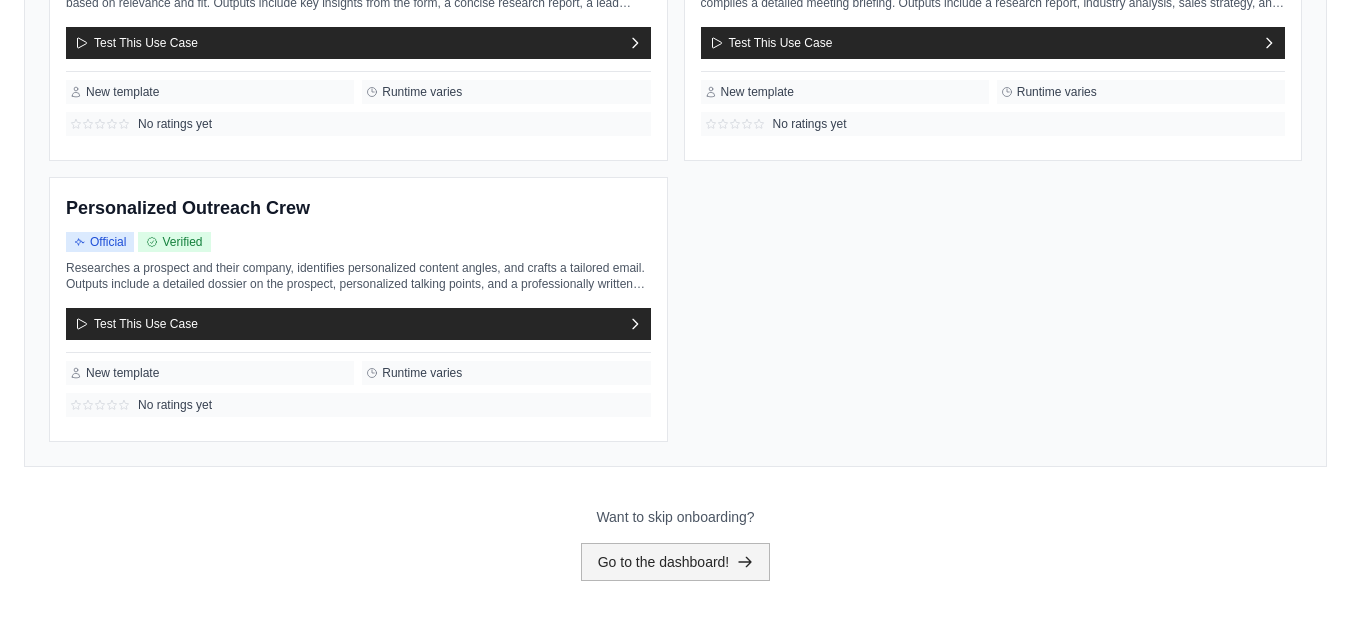 click on "Go to the dashboard!" at bounding box center (676, 562) 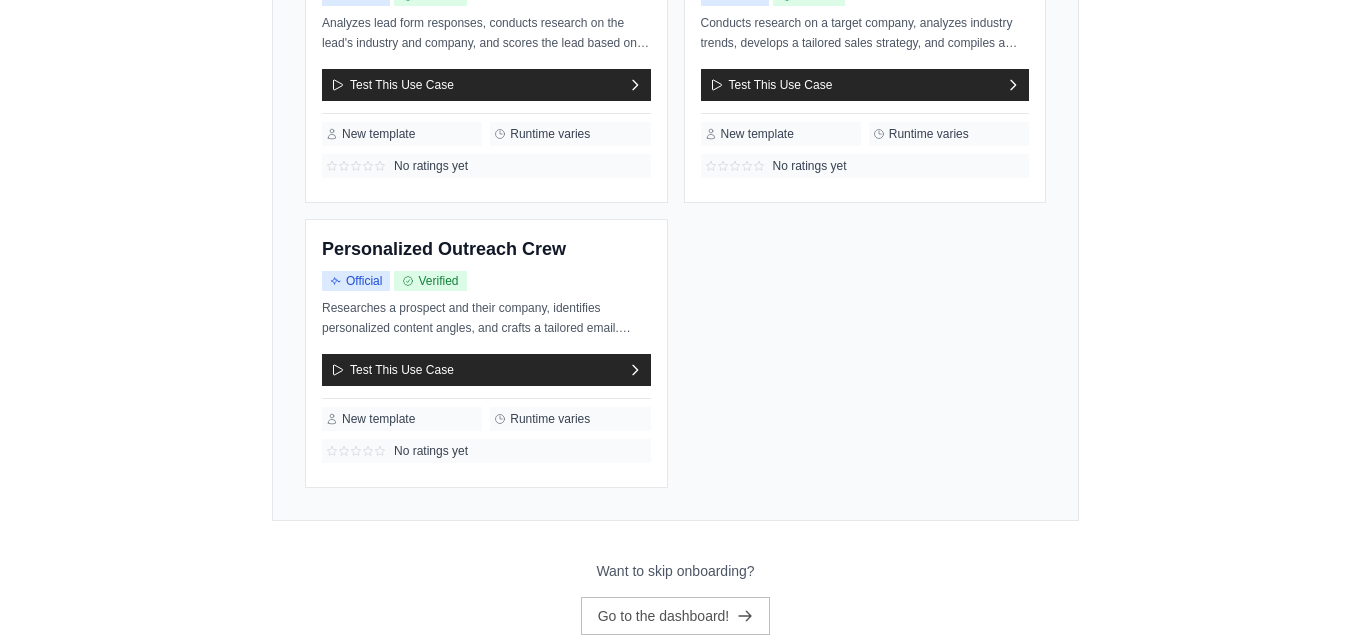 scroll, scrollTop: 0, scrollLeft: 0, axis: both 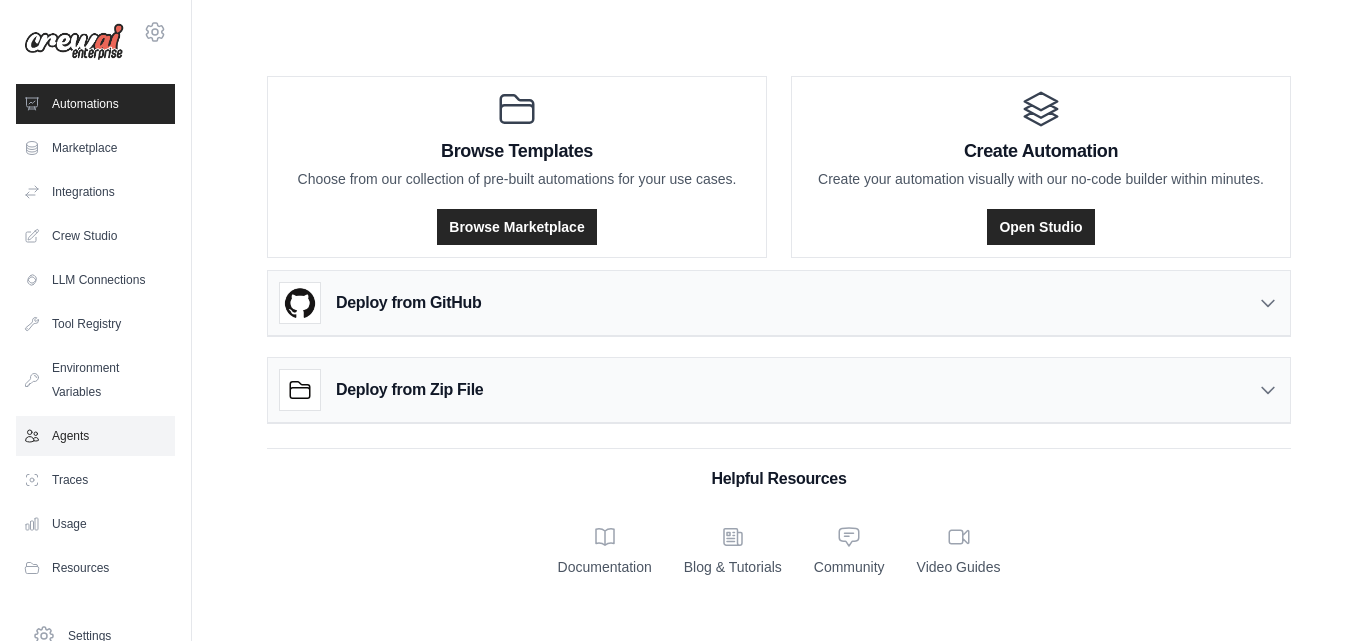 click on "Agents" at bounding box center [95, 436] 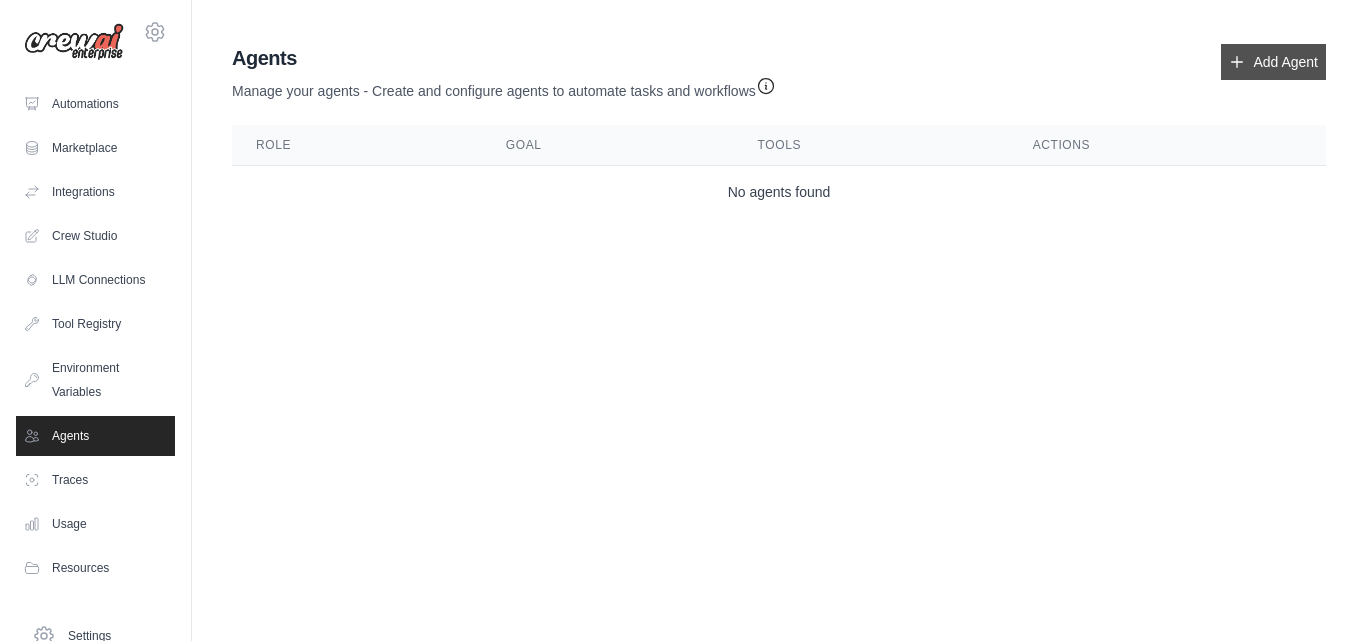 click on "Add Agent" at bounding box center [1273, 62] 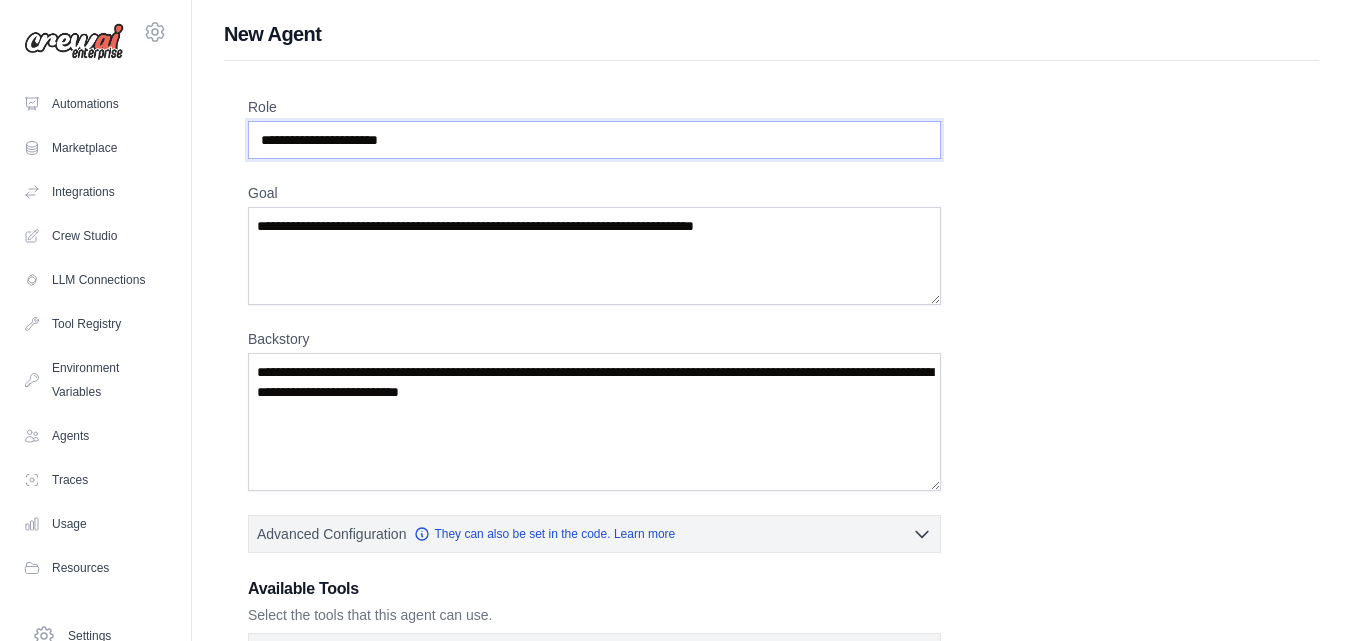 click on "Role" at bounding box center (594, 140) 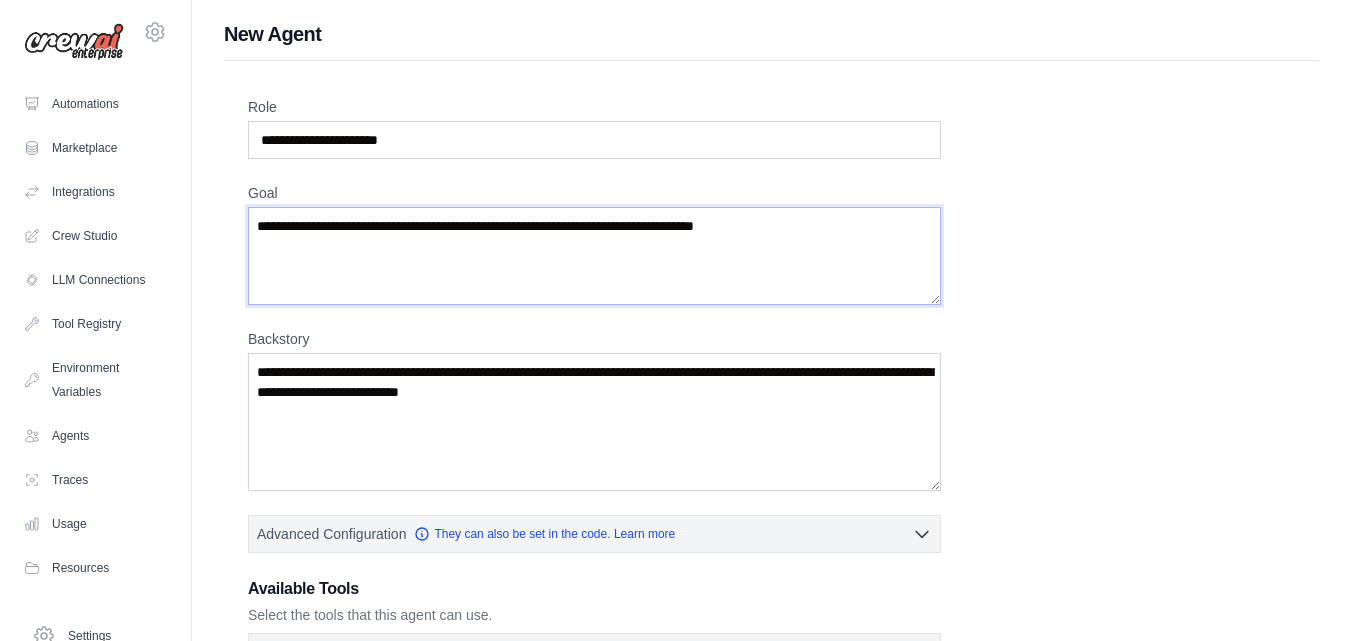 click on "Goal" at bounding box center (594, 256) 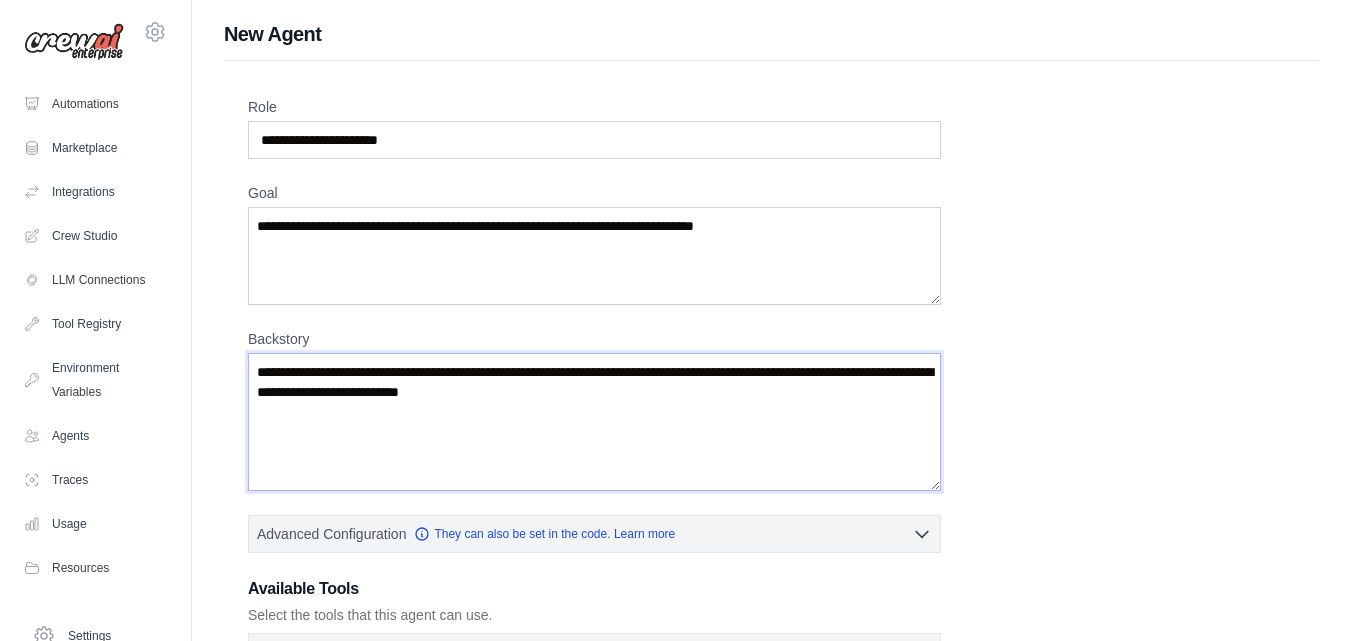 click on "Backstory" at bounding box center (594, 422) 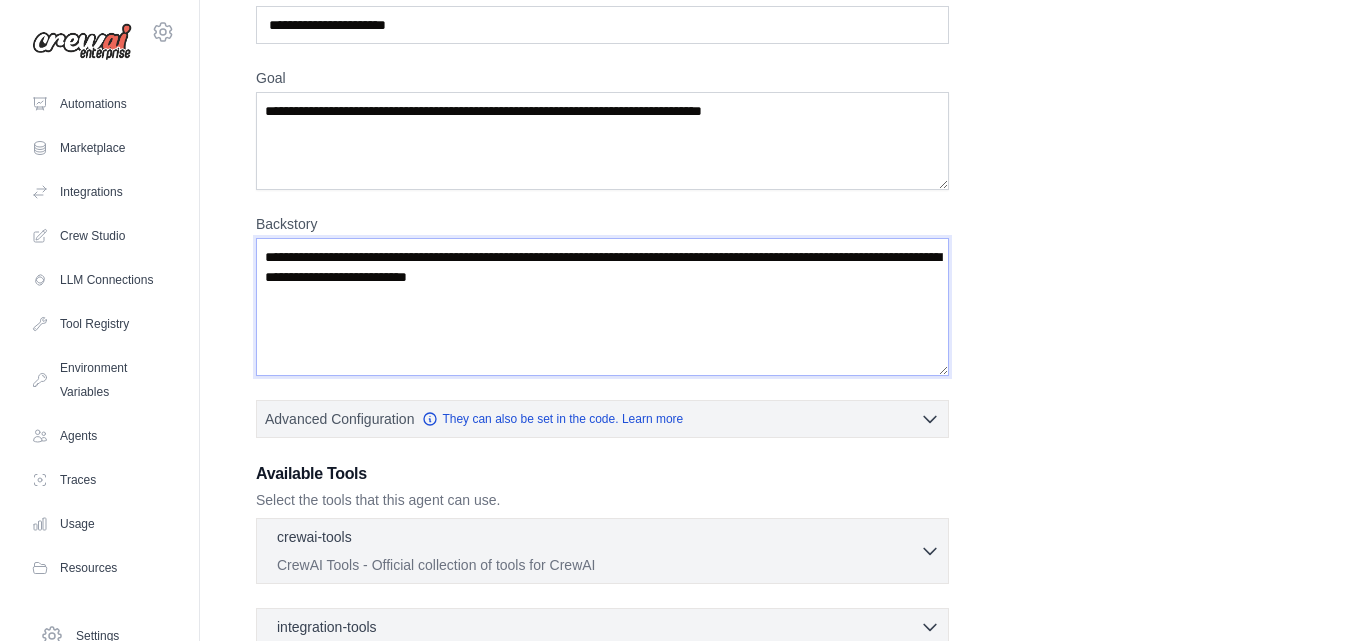 scroll, scrollTop: 0, scrollLeft: 0, axis: both 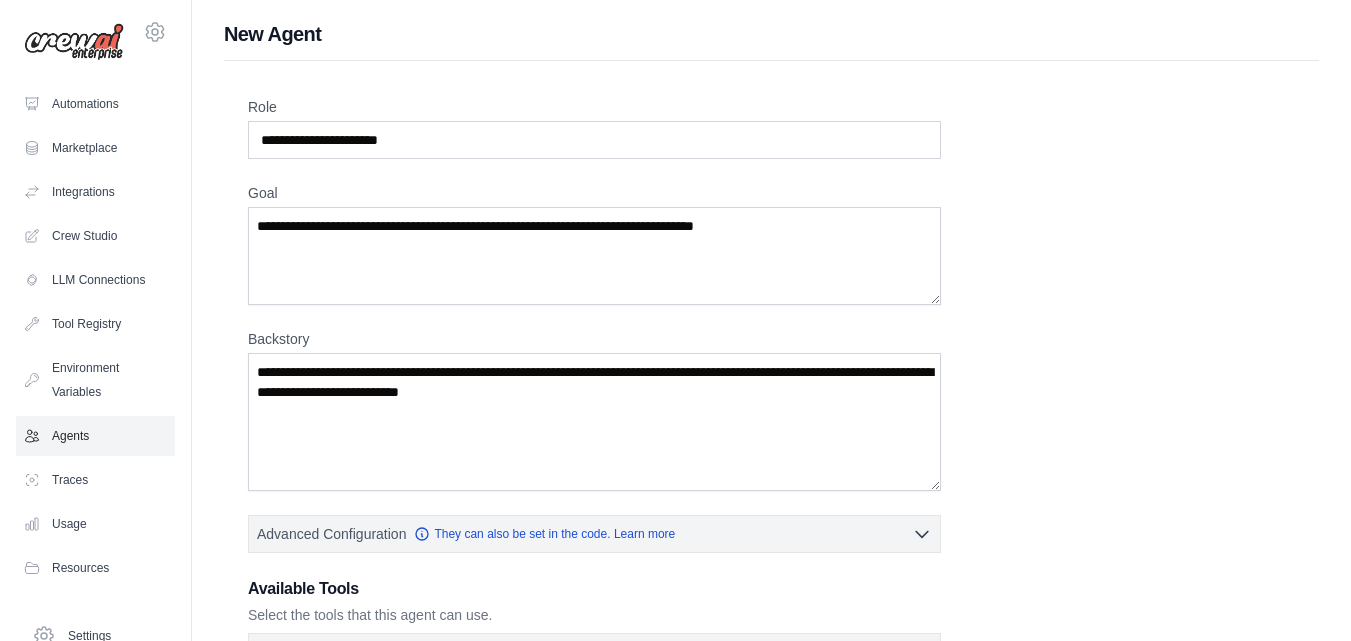 click on "Agents" at bounding box center [95, 436] 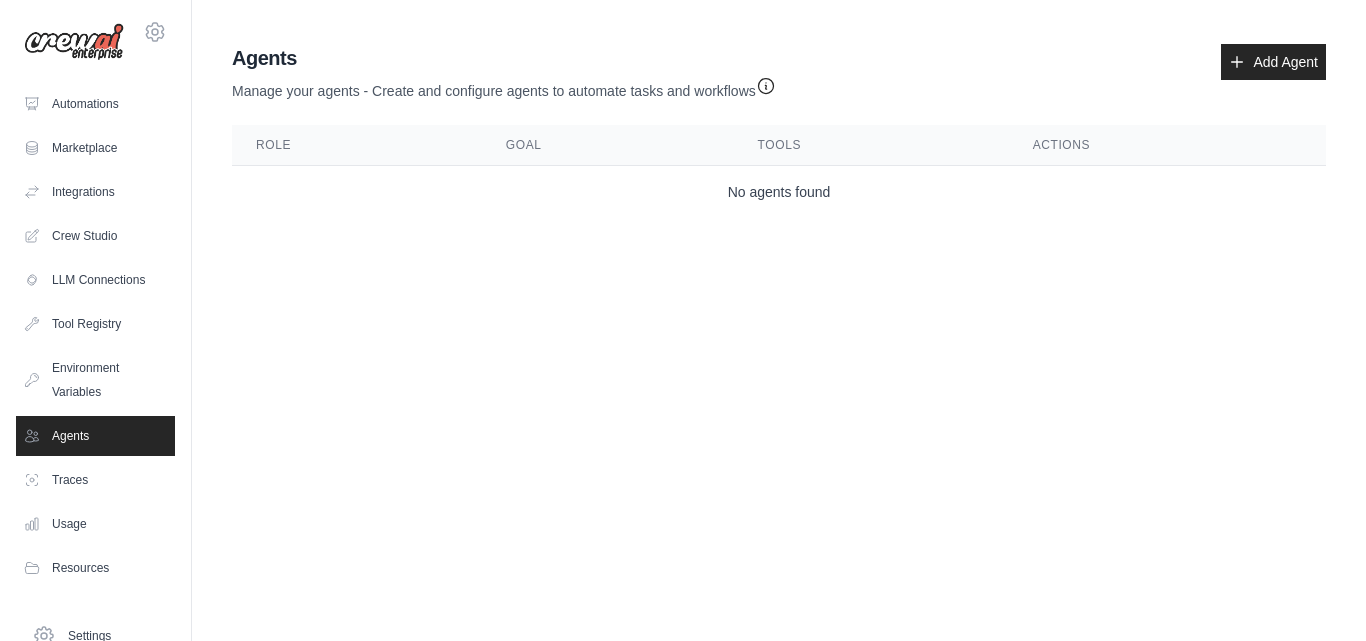 click on "[EMAIL]
Settings
Automations
Marketplace
Integrations" at bounding box center (683, 320) 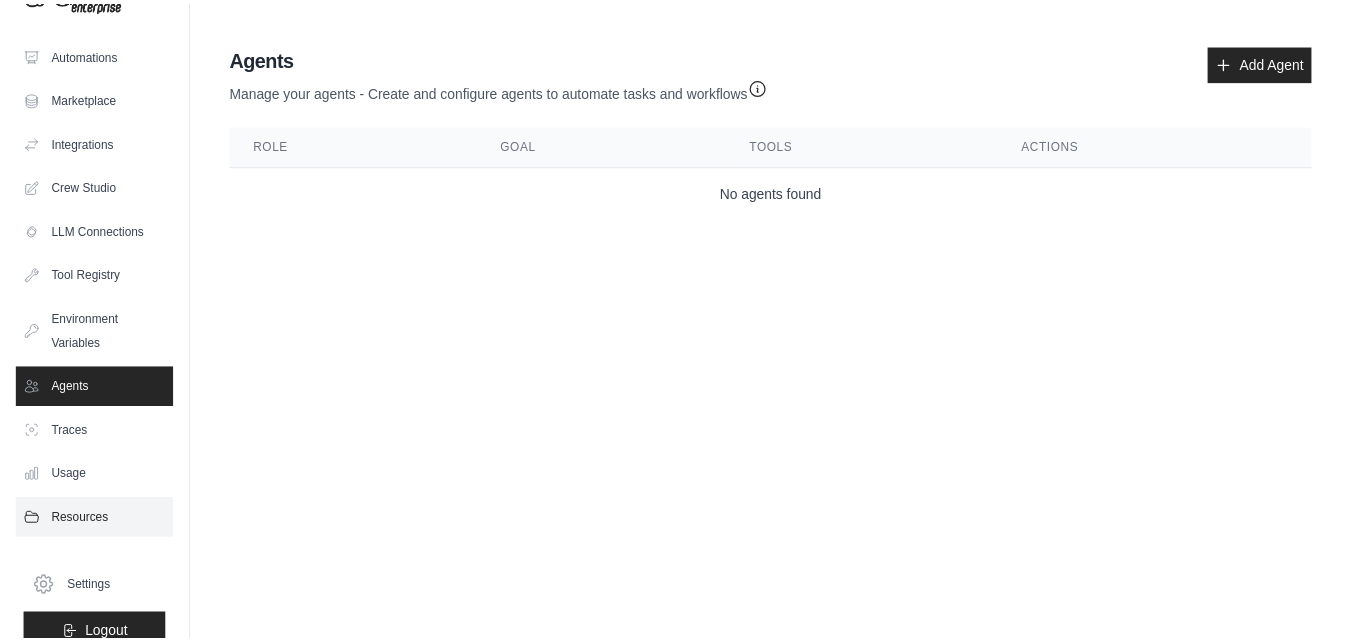 scroll, scrollTop: 77, scrollLeft: 0, axis: vertical 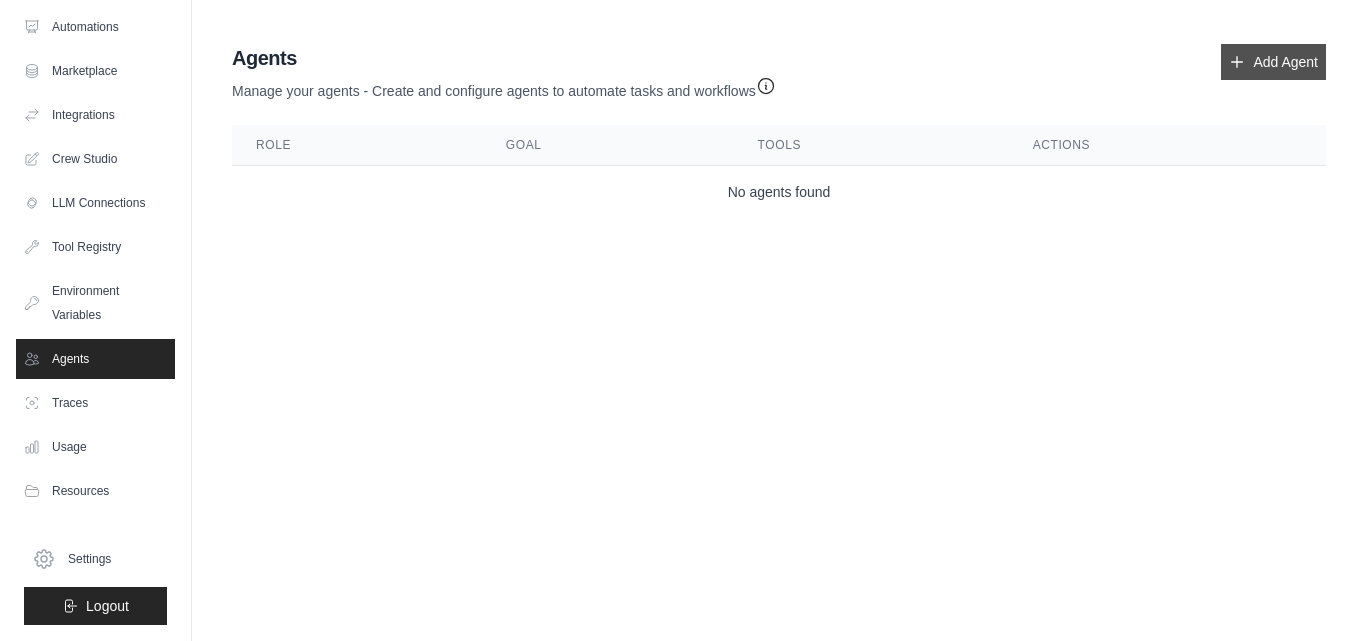 click on "Add Agent" at bounding box center (1273, 62) 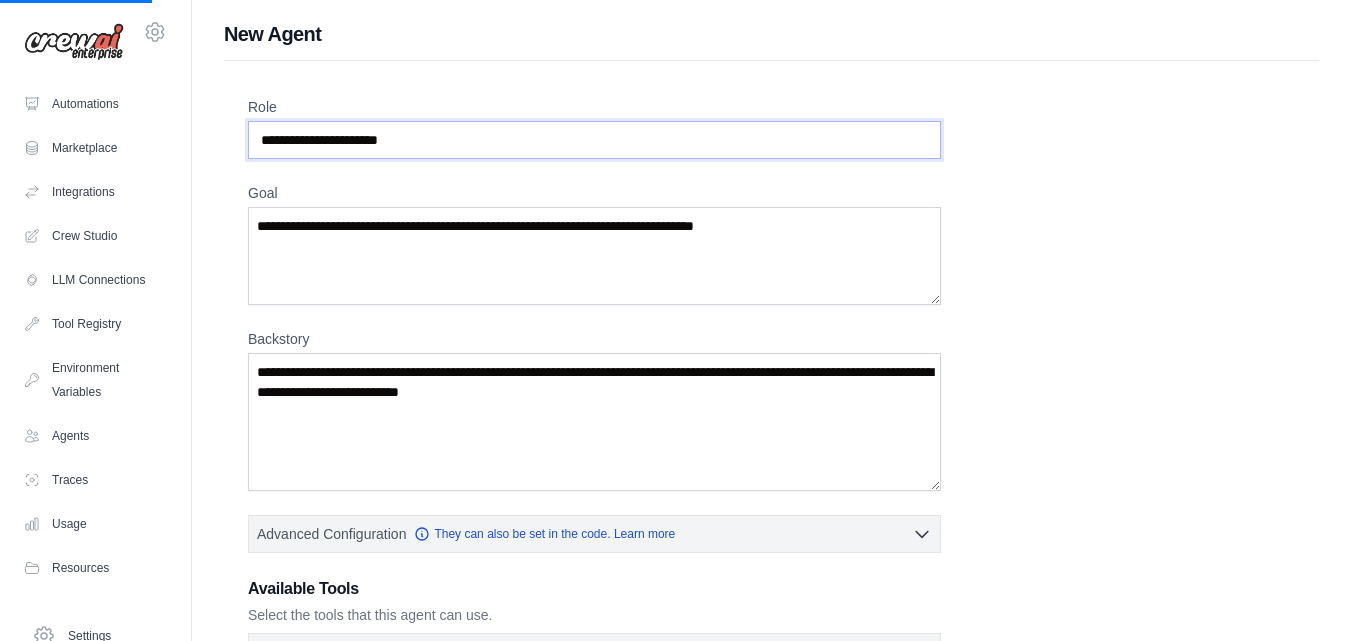 click on "Role" at bounding box center (594, 140) 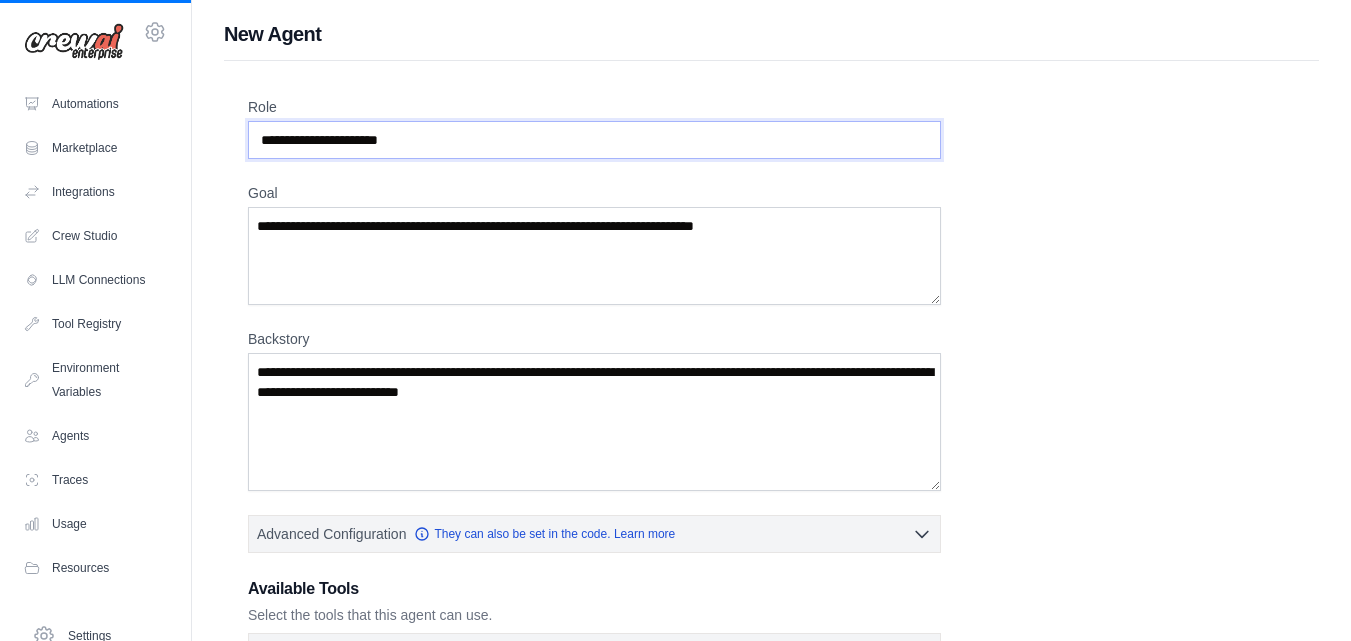 click on "Role" at bounding box center (594, 140) 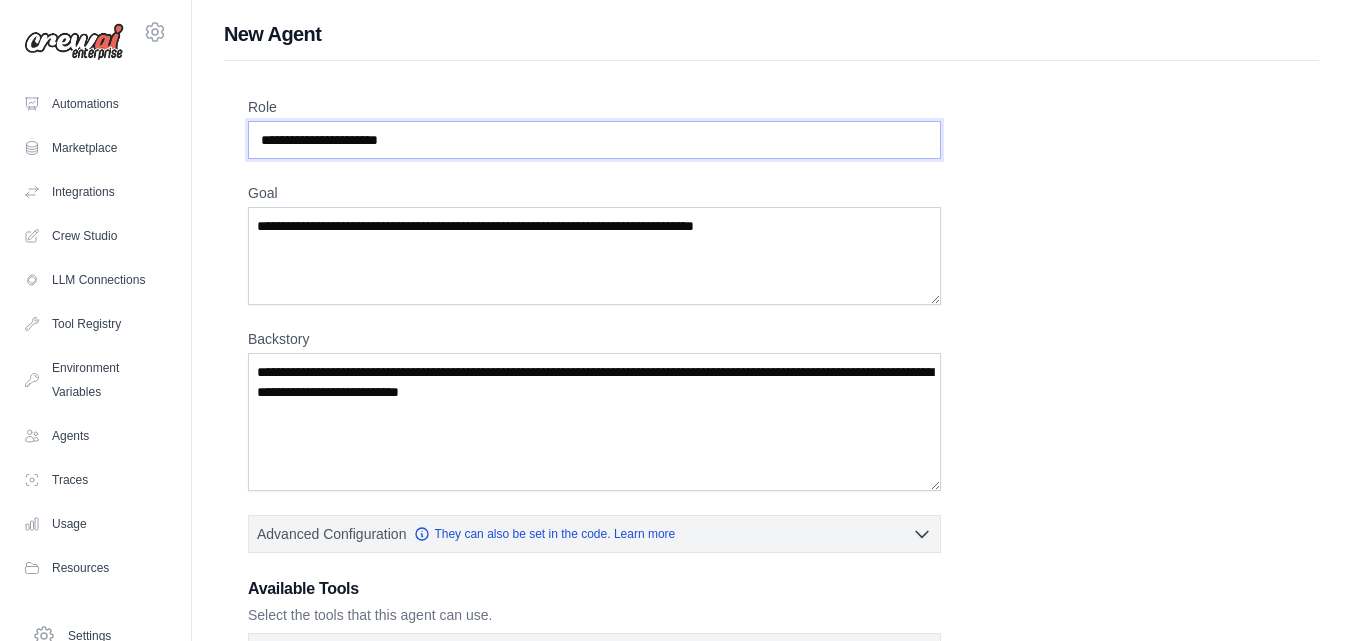 drag, startPoint x: 264, startPoint y: 137, endPoint x: 496, endPoint y: 131, distance: 232.07758 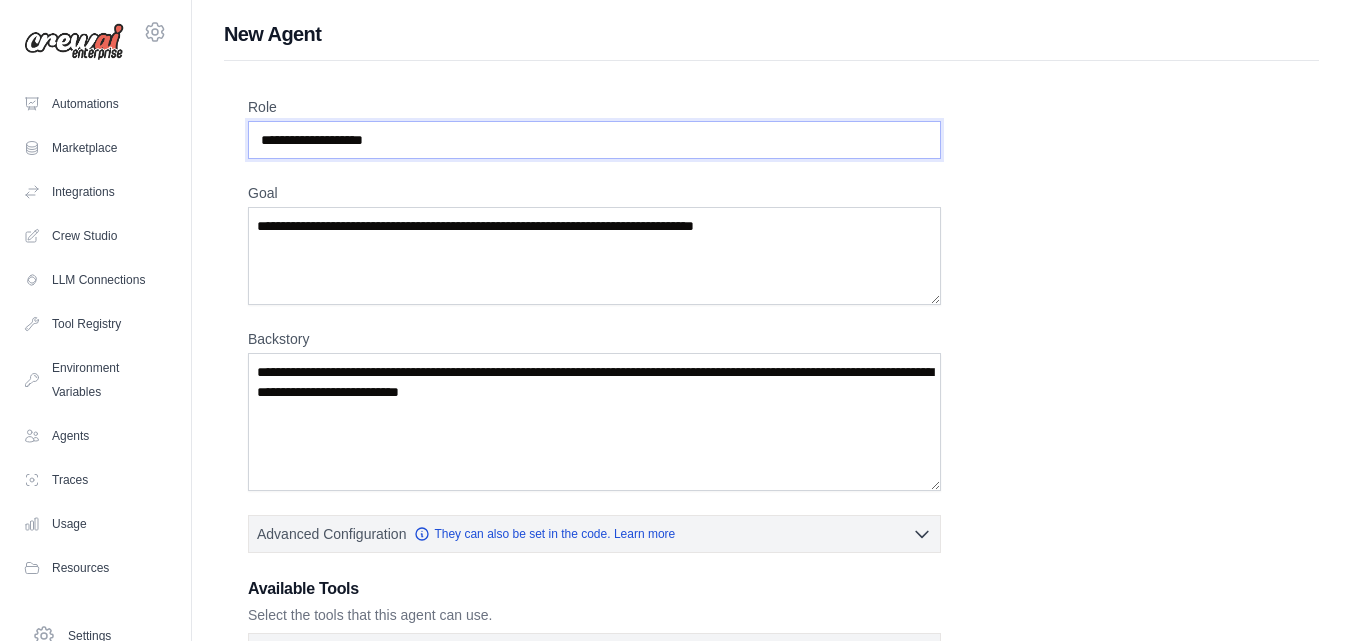 type on "**********" 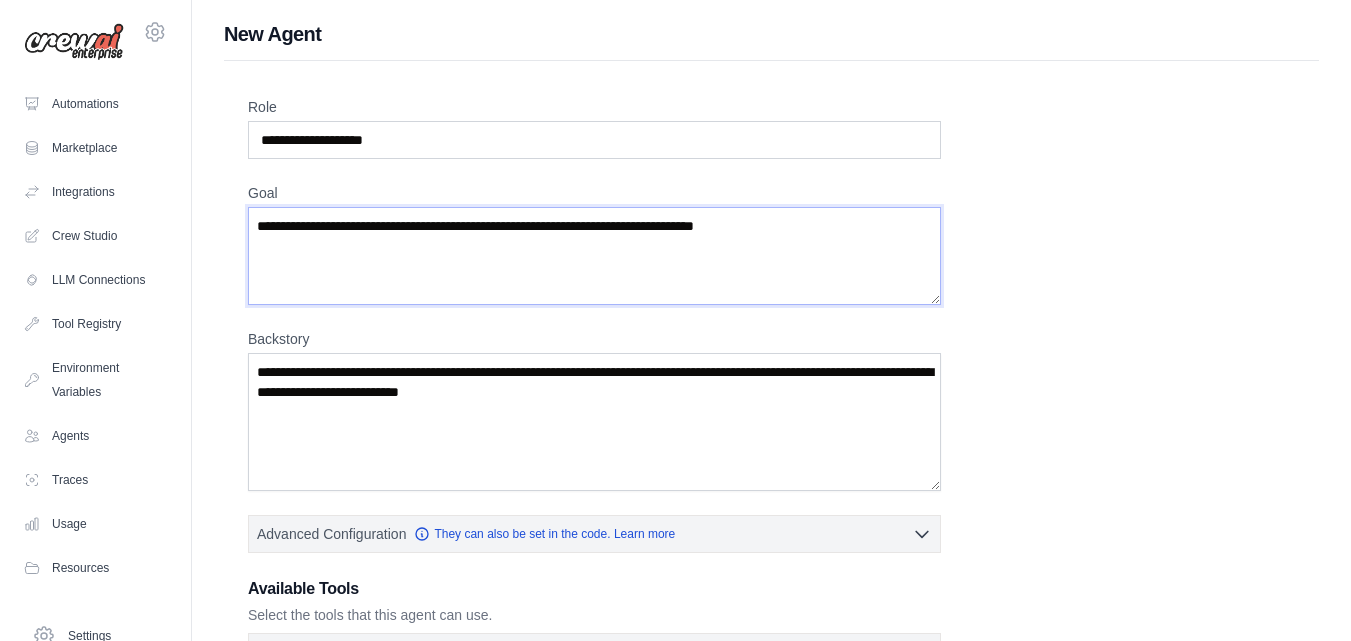 click on "Goal" at bounding box center [594, 256] 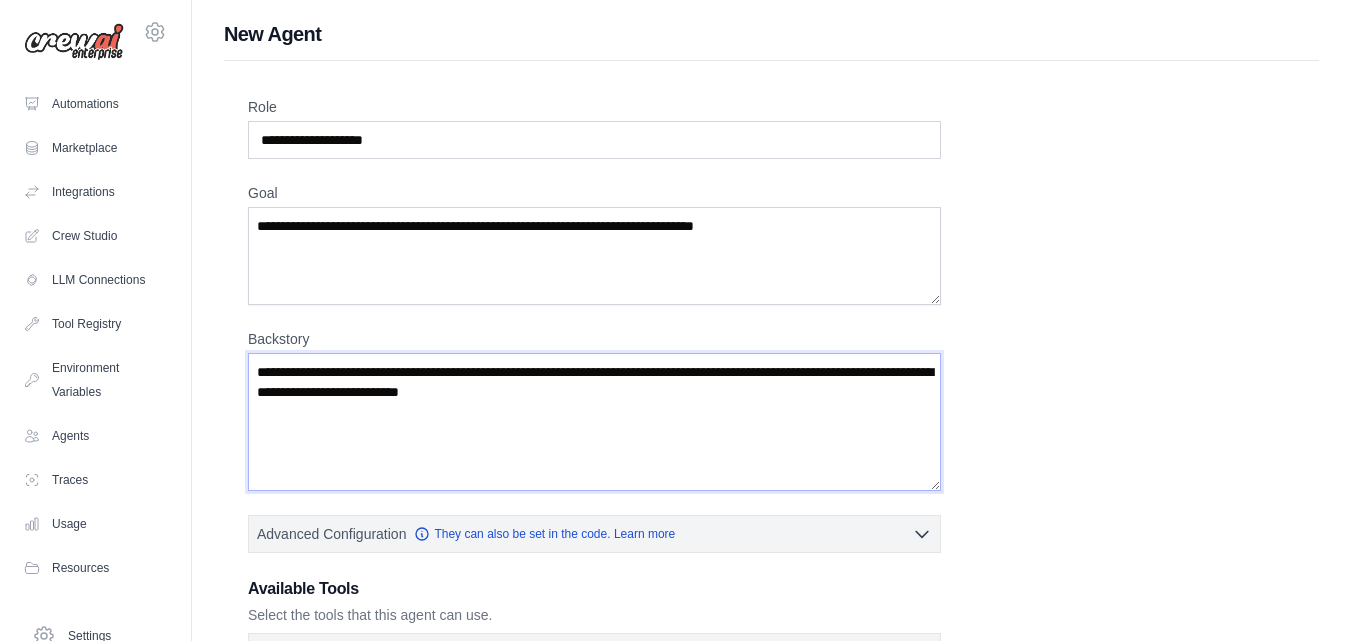 click on "Backstory" at bounding box center [594, 422] 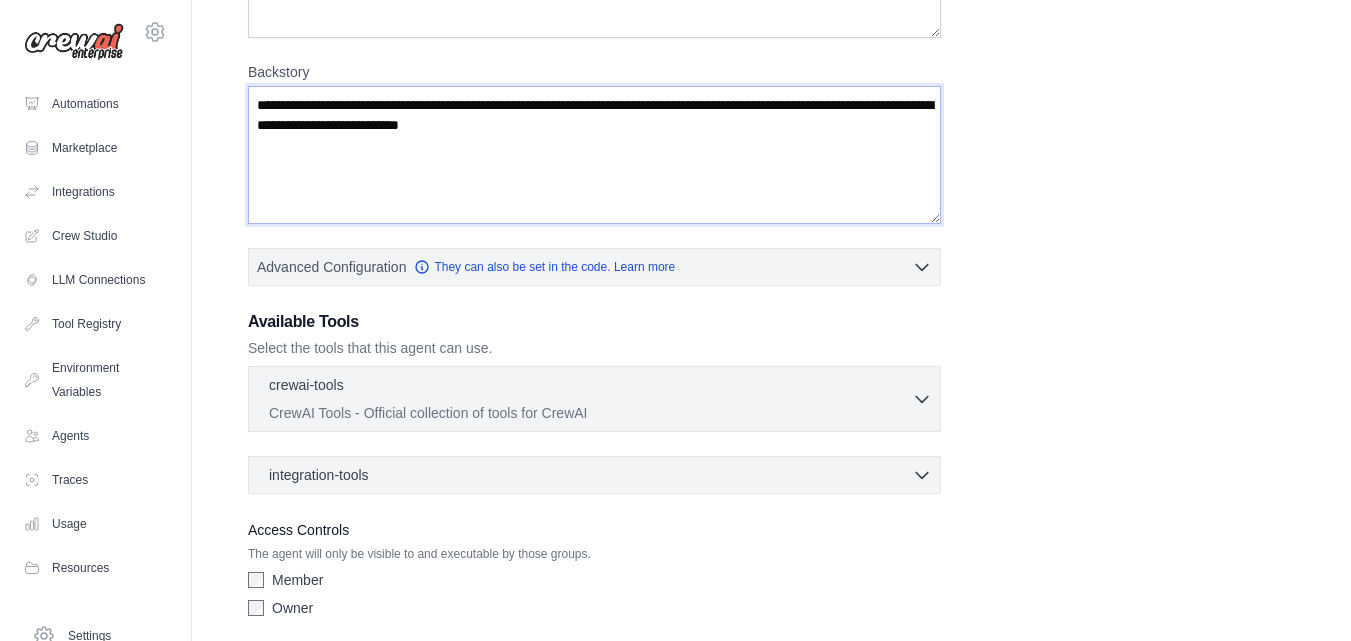 scroll, scrollTop: 342, scrollLeft: 0, axis: vertical 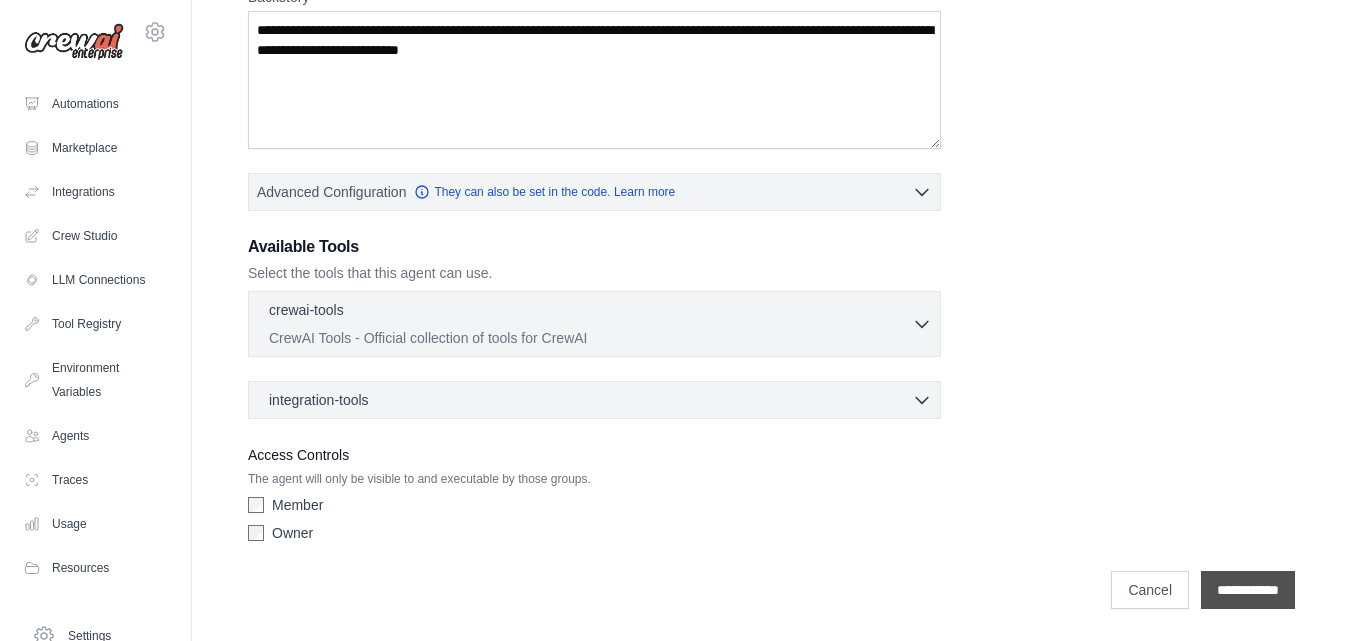 click on "**********" at bounding box center [1248, 590] 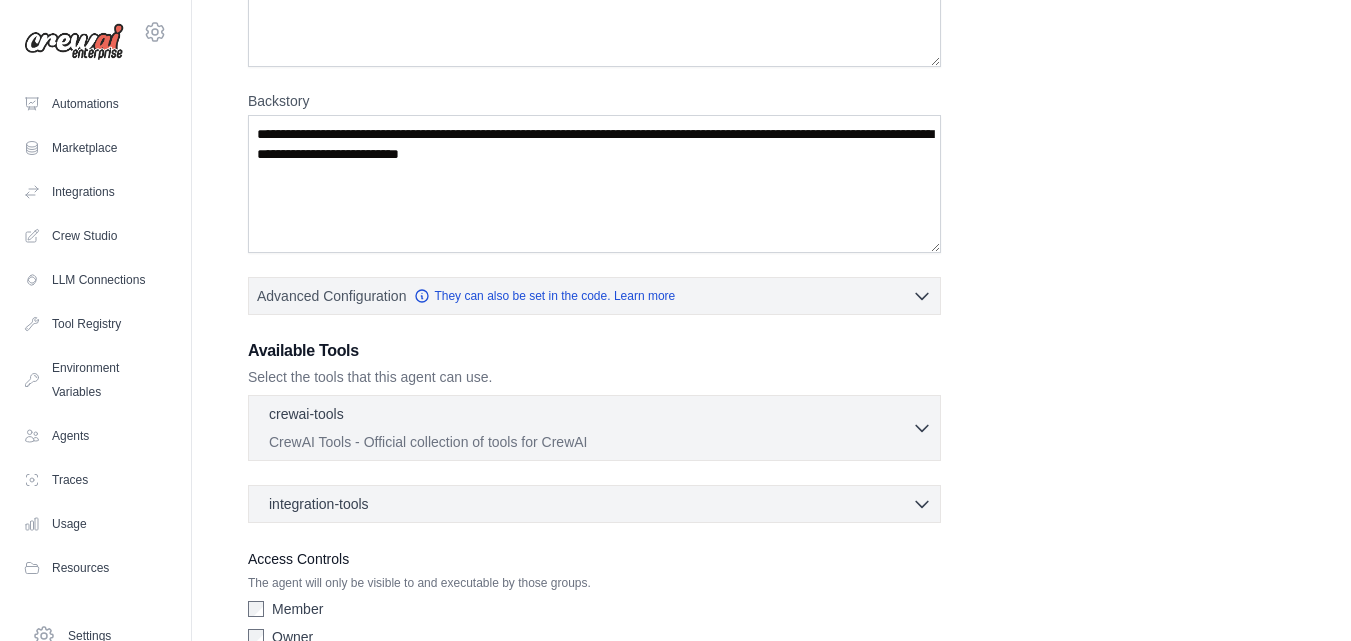 scroll, scrollTop: 0, scrollLeft: 0, axis: both 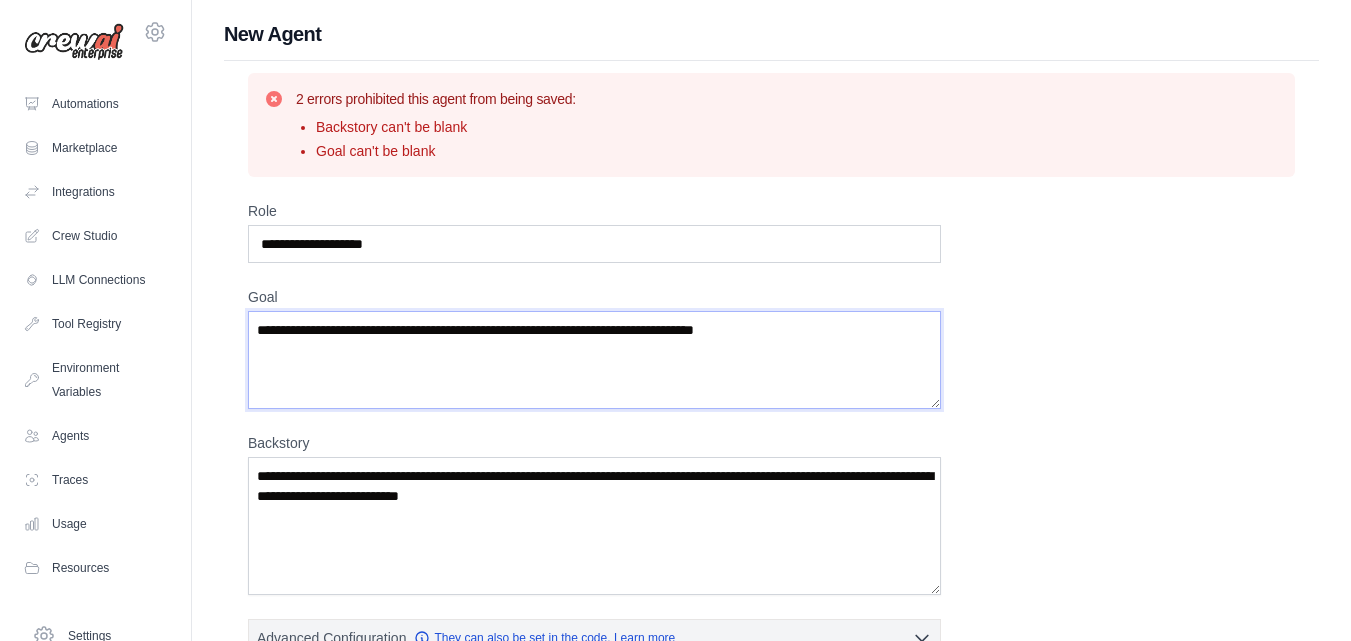 click on "Goal" at bounding box center [594, 360] 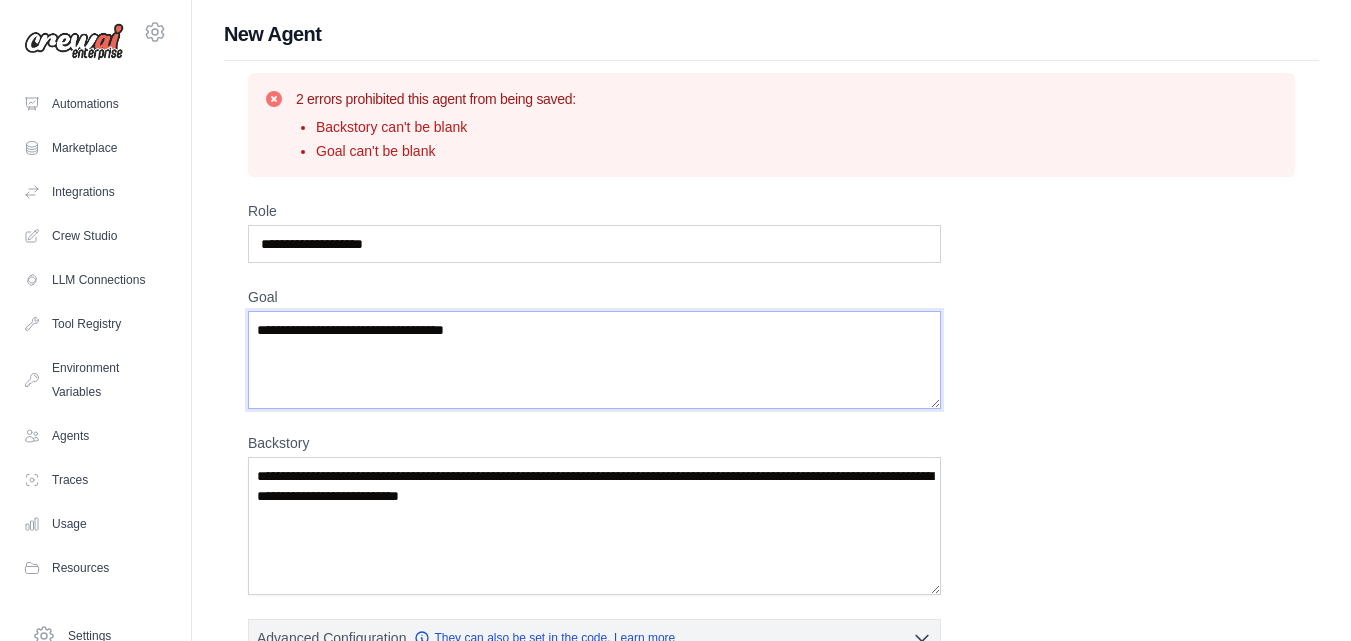 type on "**********" 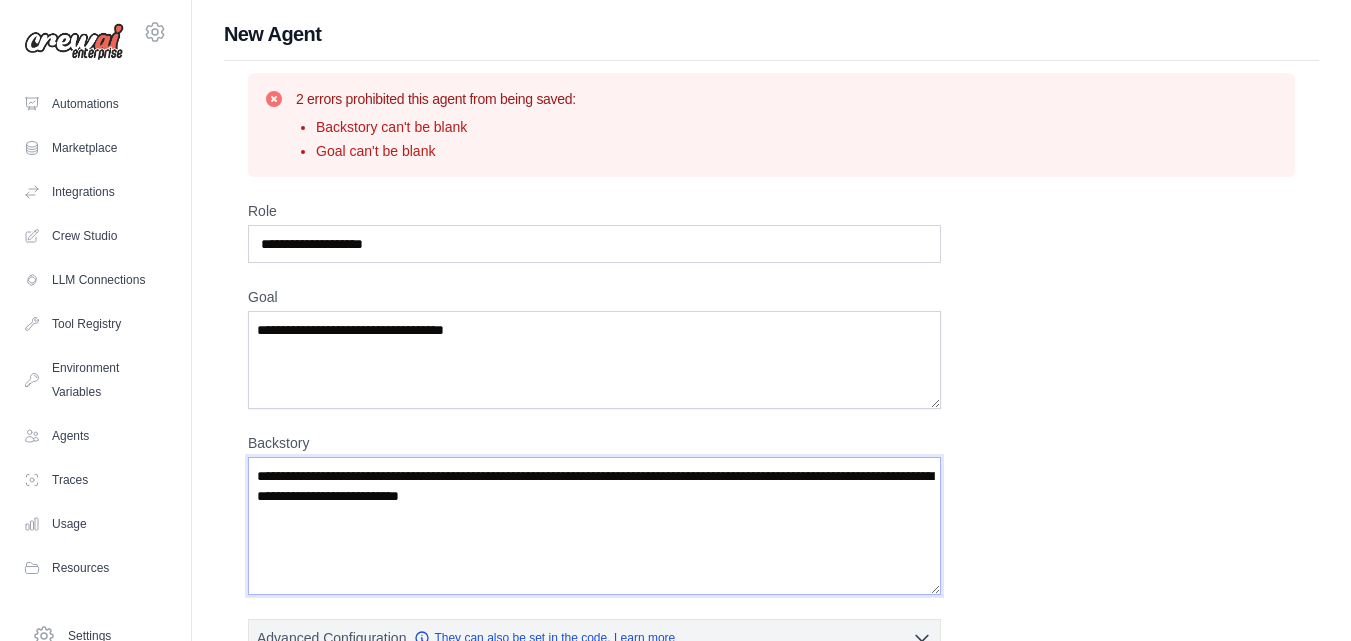 click on "Backstory" at bounding box center (594, 526) 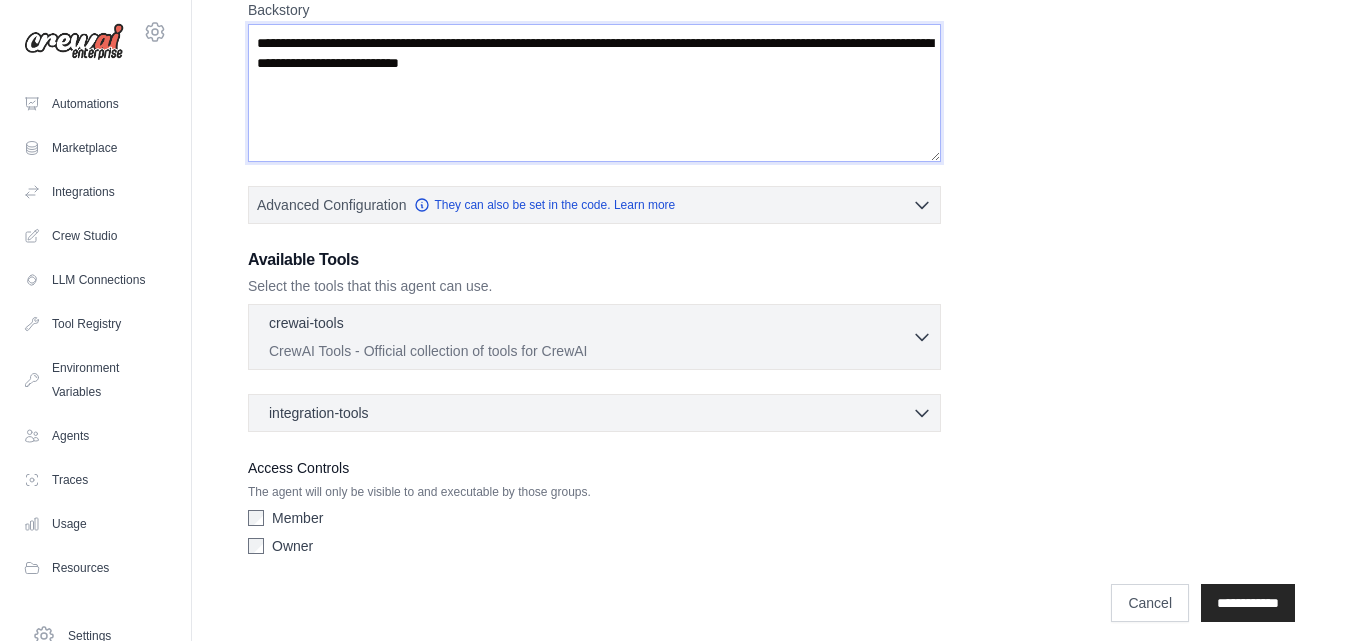 scroll, scrollTop: 446, scrollLeft: 0, axis: vertical 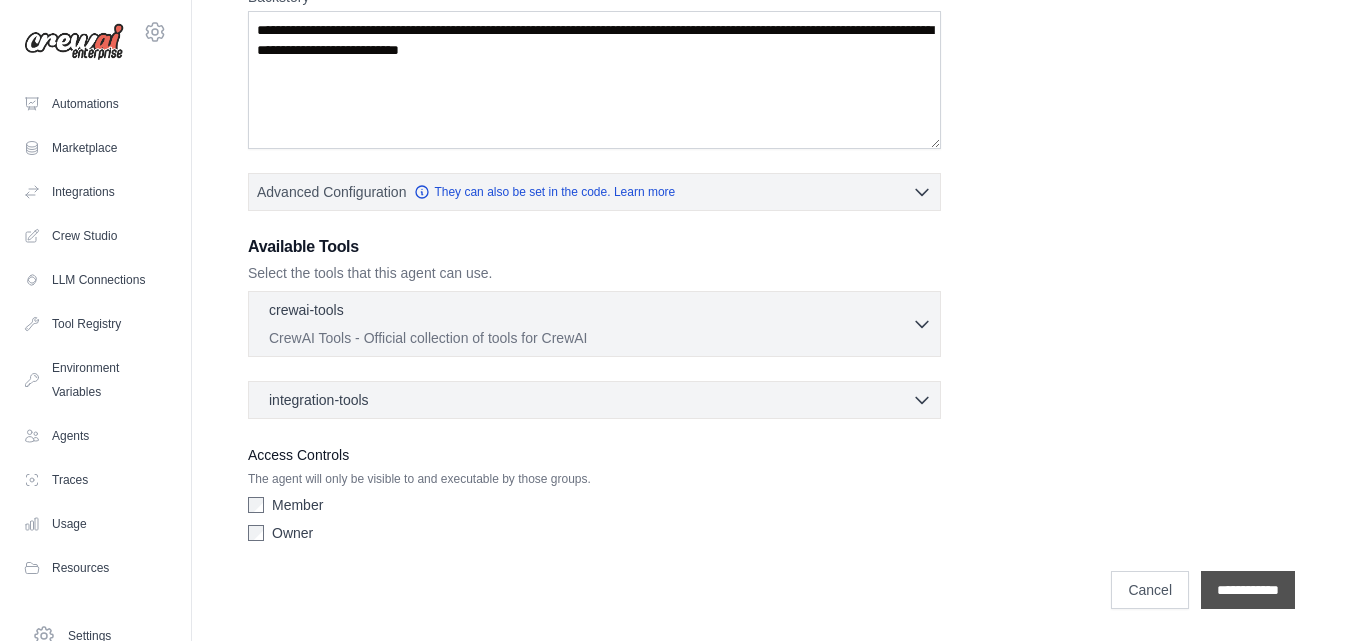 click on "**********" at bounding box center [1248, 590] 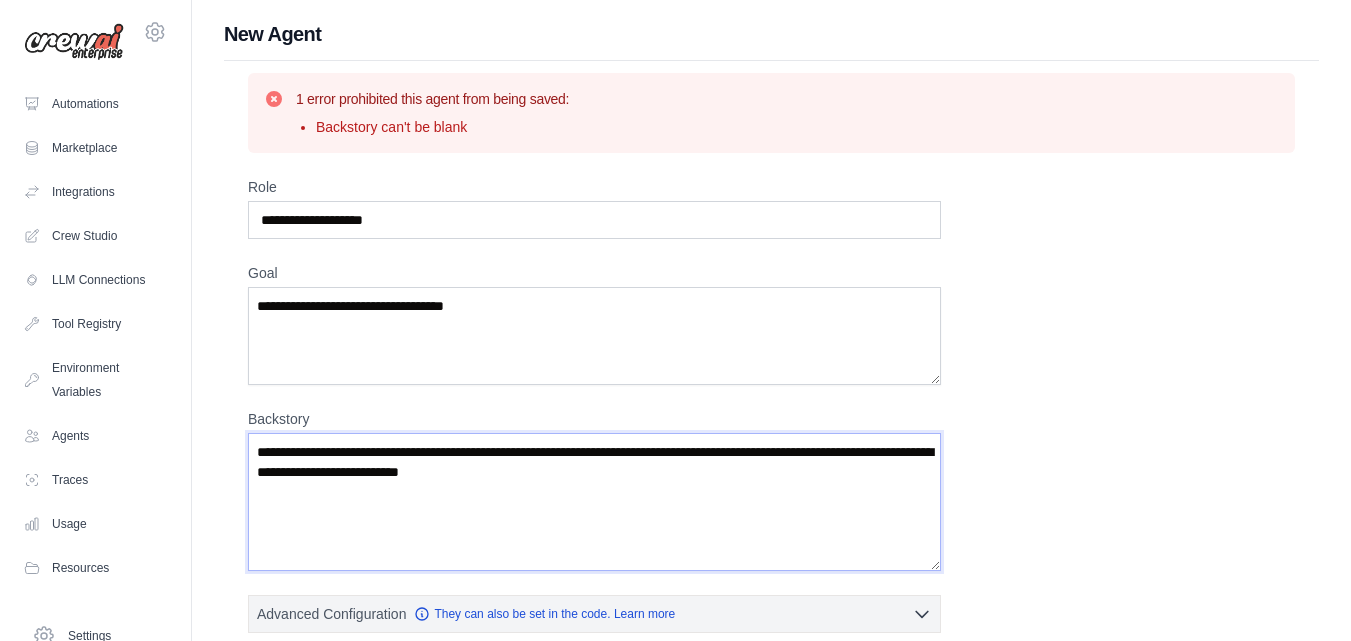 click on "Backstory" at bounding box center [594, 502] 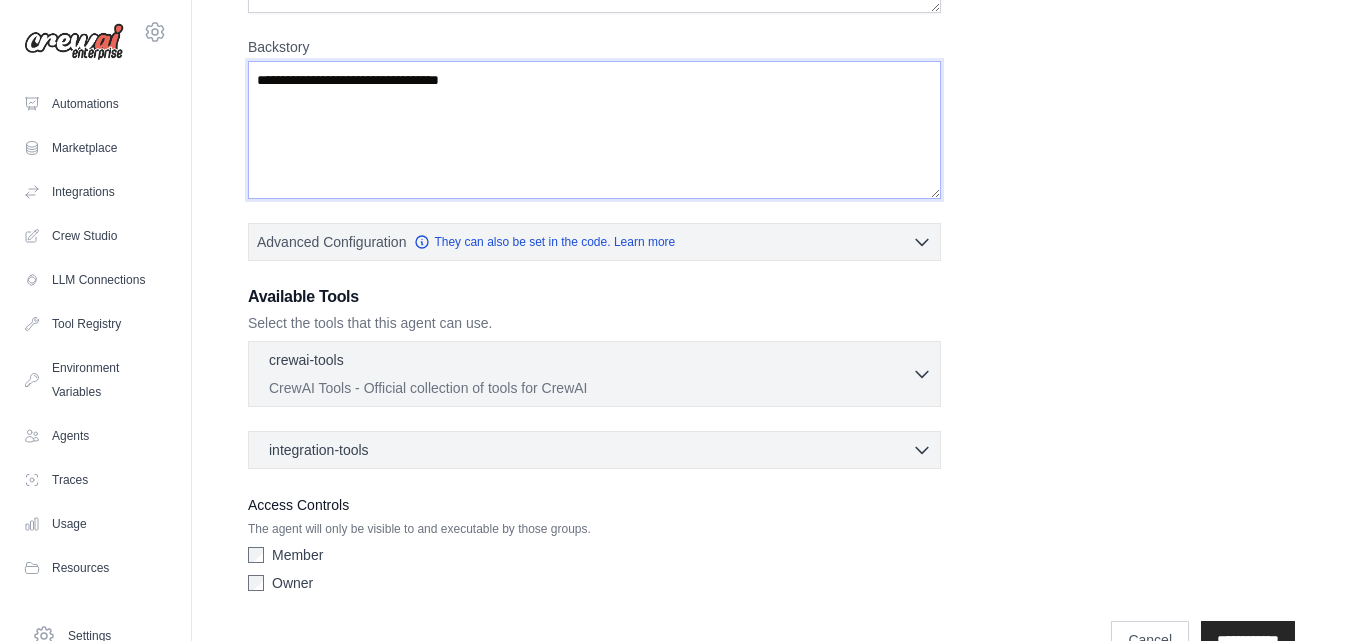 scroll, scrollTop: 422, scrollLeft: 0, axis: vertical 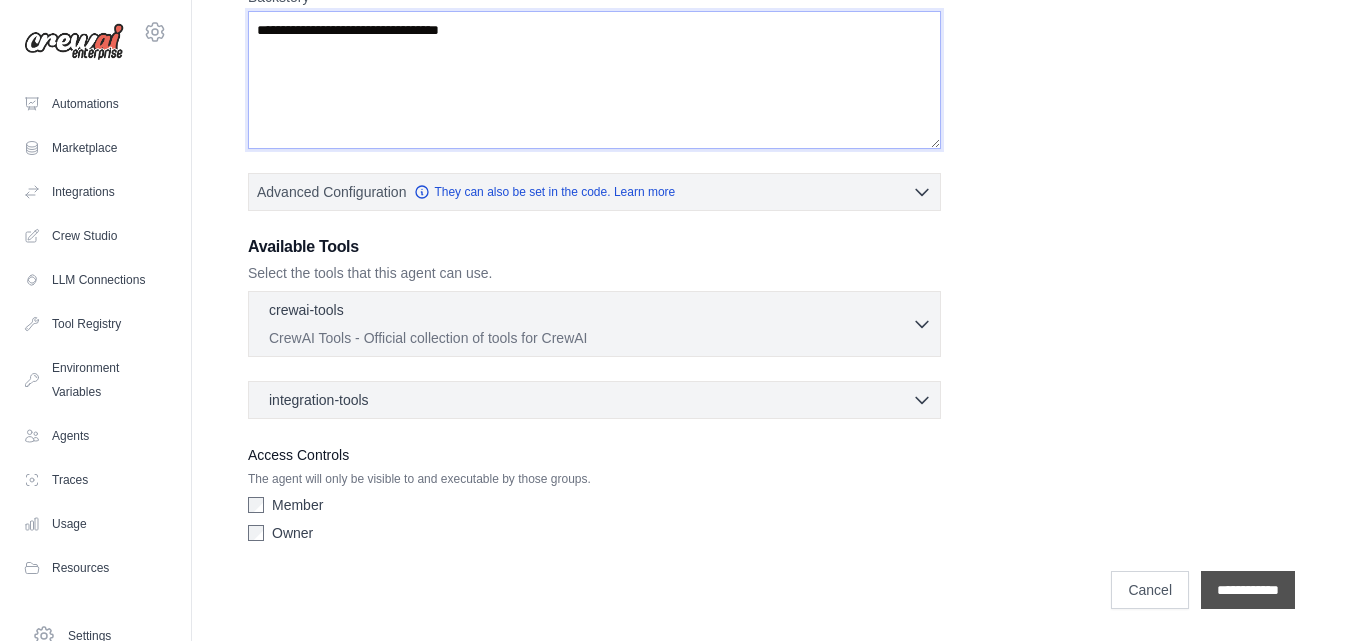 type on "**********" 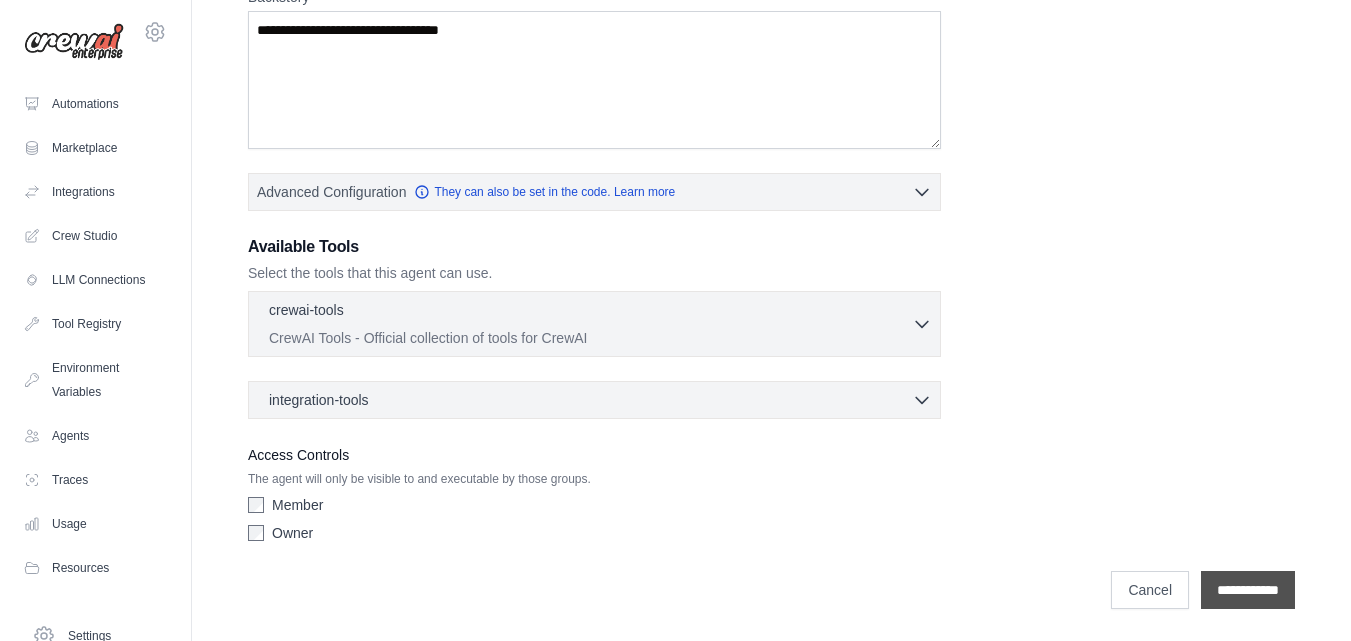 click on "**********" at bounding box center [1248, 590] 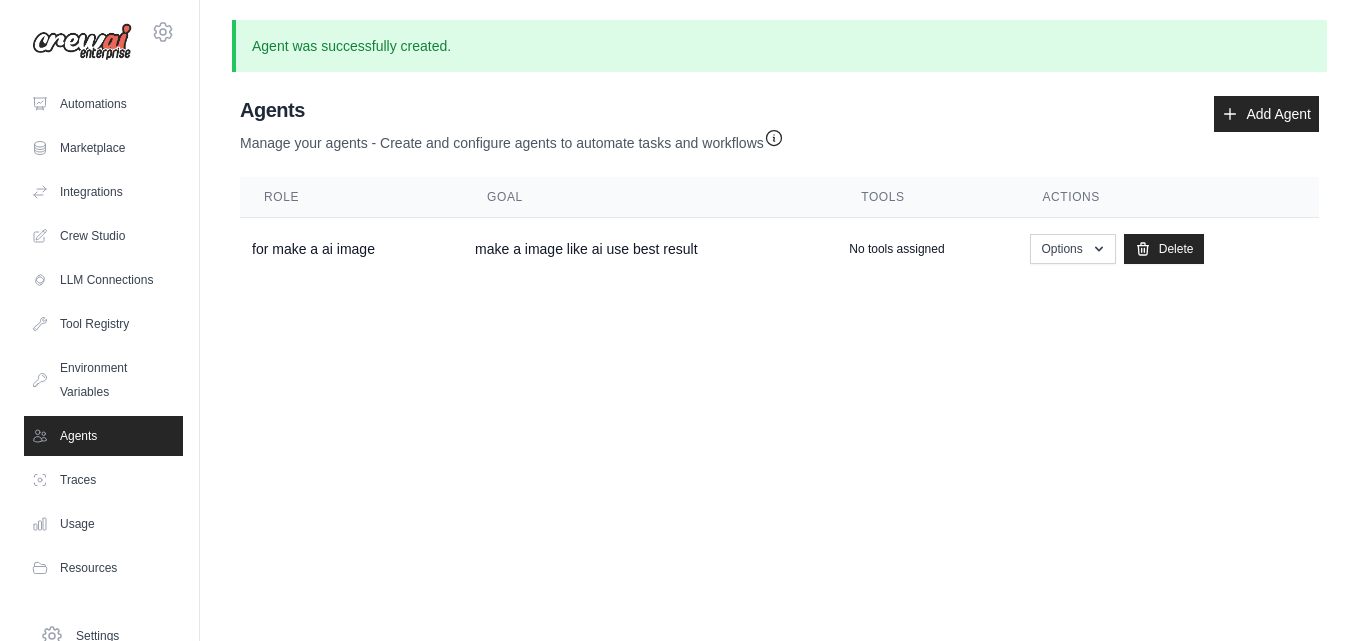 scroll, scrollTop: 0, scrollLeft: 0, axis: both 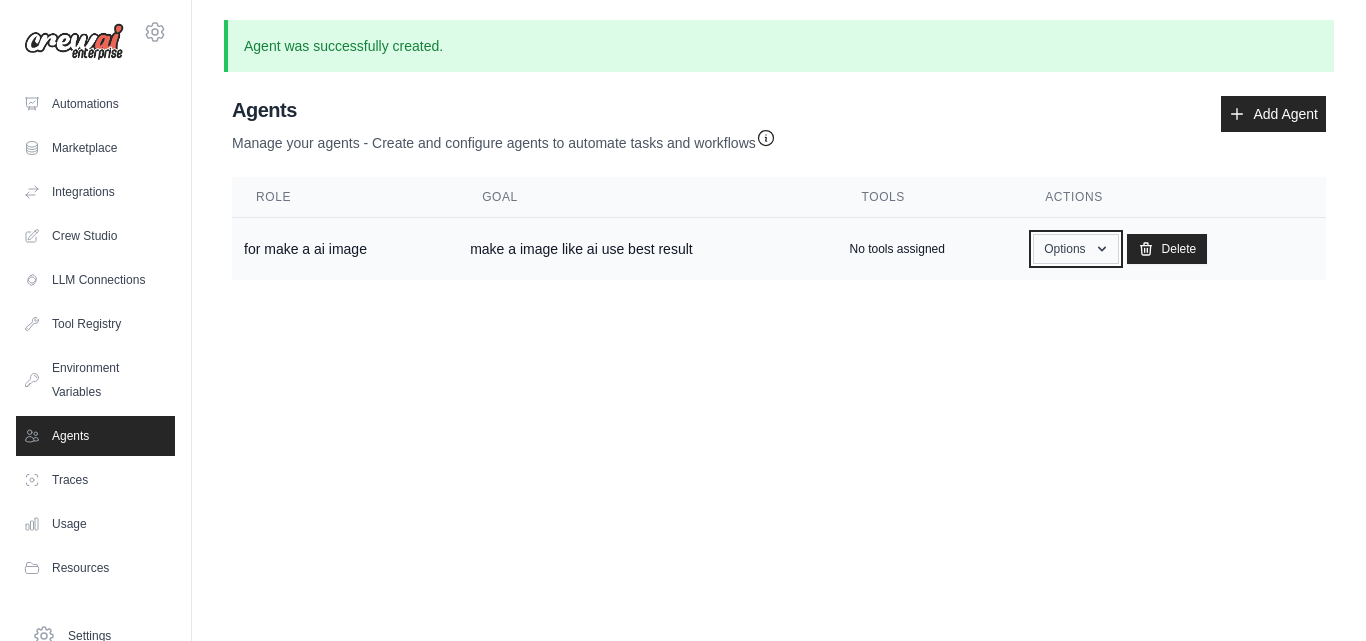 click on "Options" at bounding box center [1075, 249] 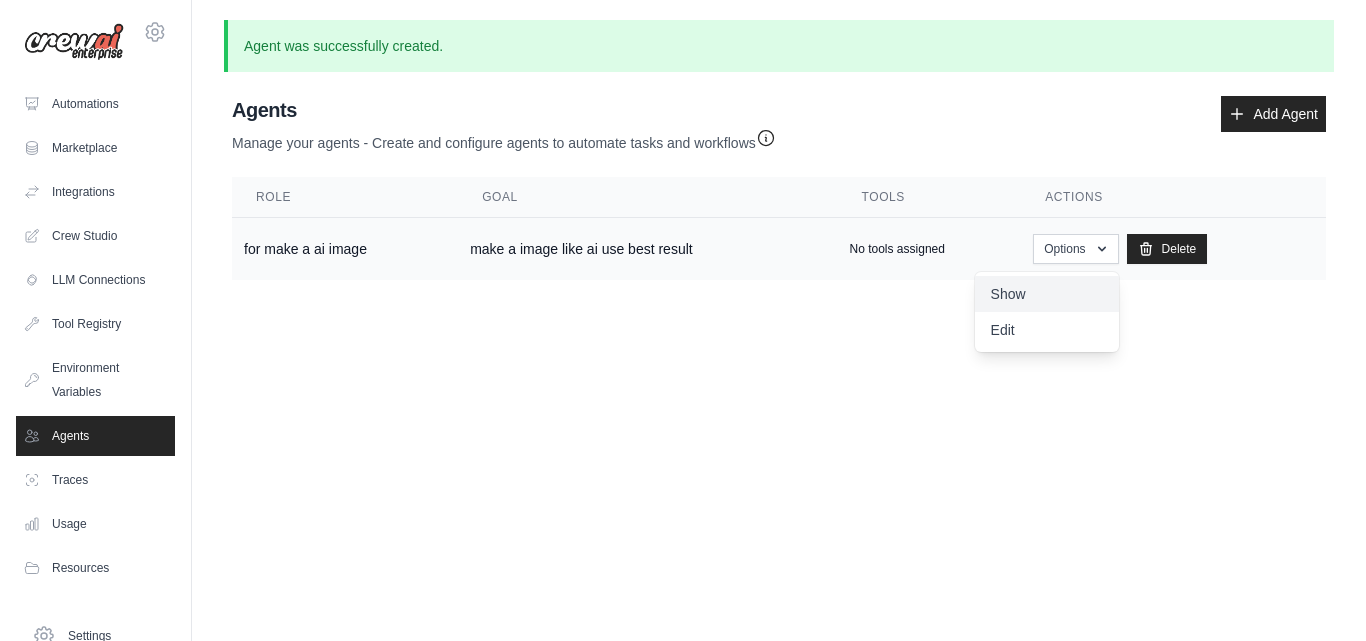 click on "Show" at bounding box center (1047, 294) 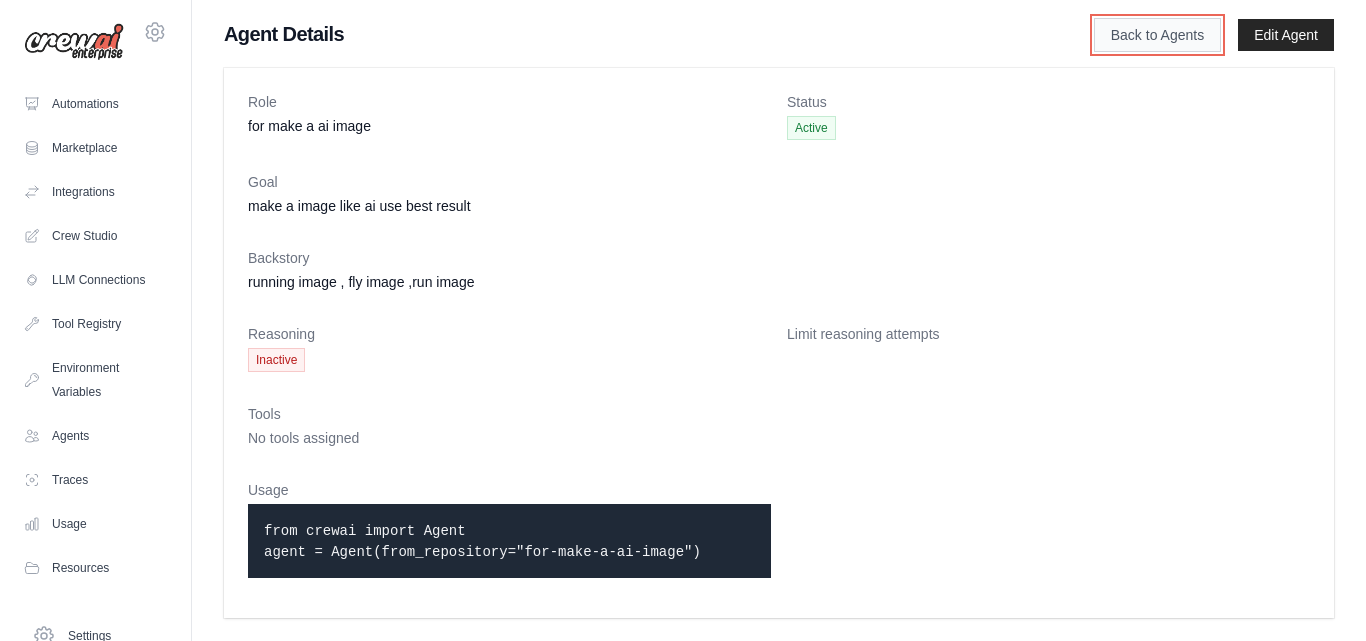 click on "Back to Agents" at bounding box center [1157, 35] 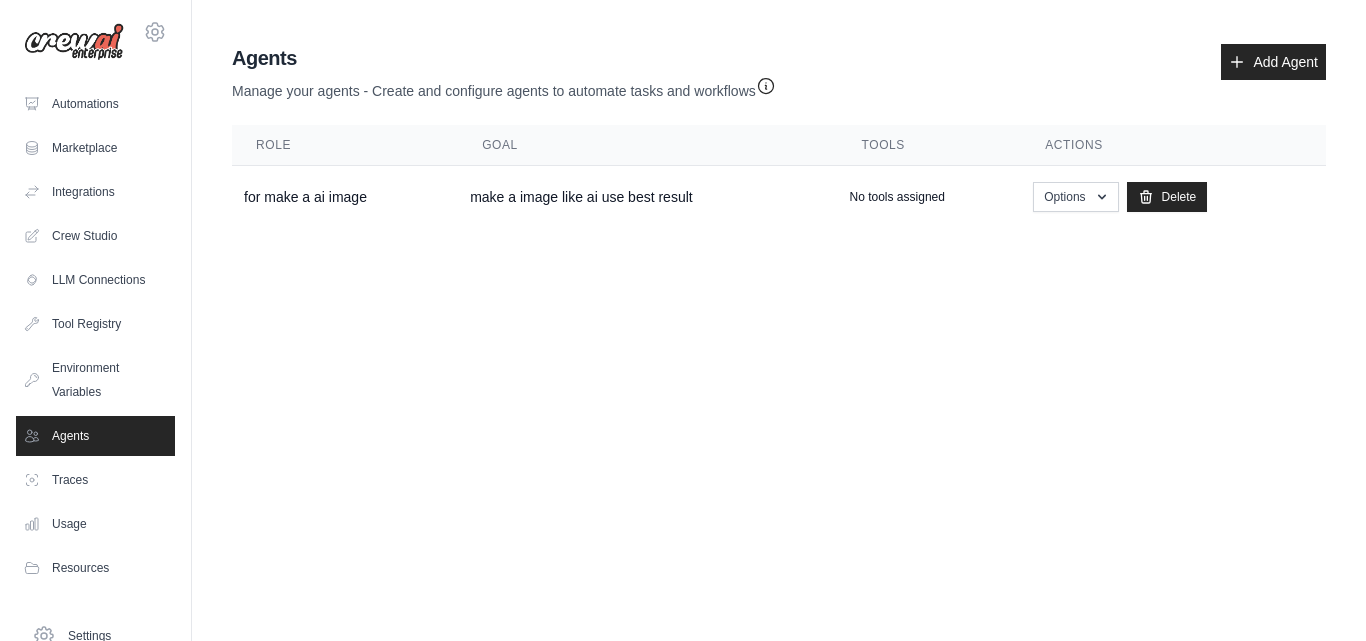 click on "[EMAIL]
Settings
Automations
Marketplace
Integrations" at bounding box center [683, 320] 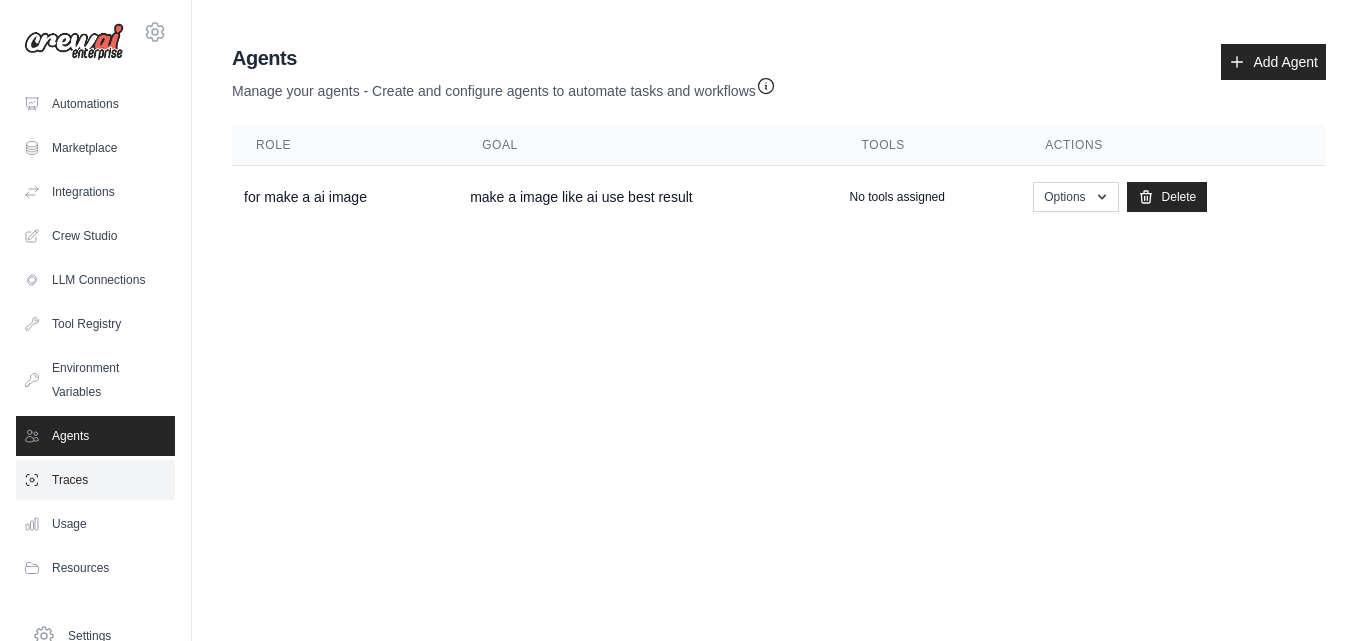 click on "Traces" at bounding box center (95, 480) 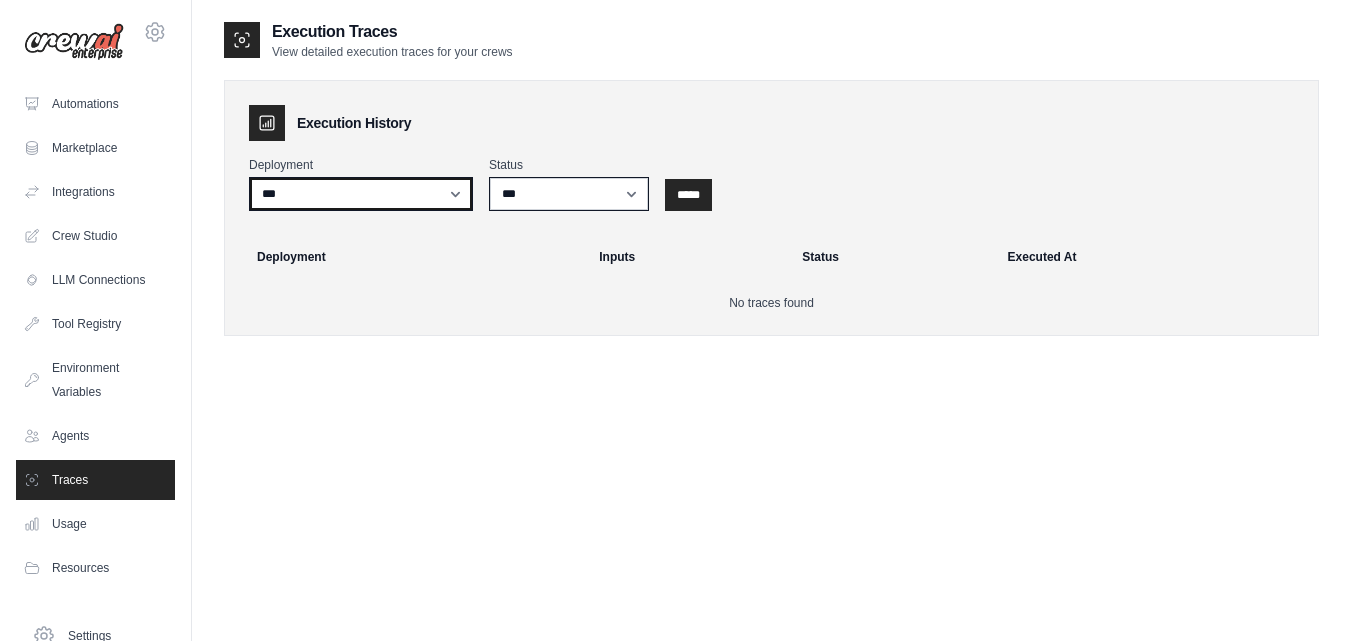 click on "***" at bounding box center [361, 194] 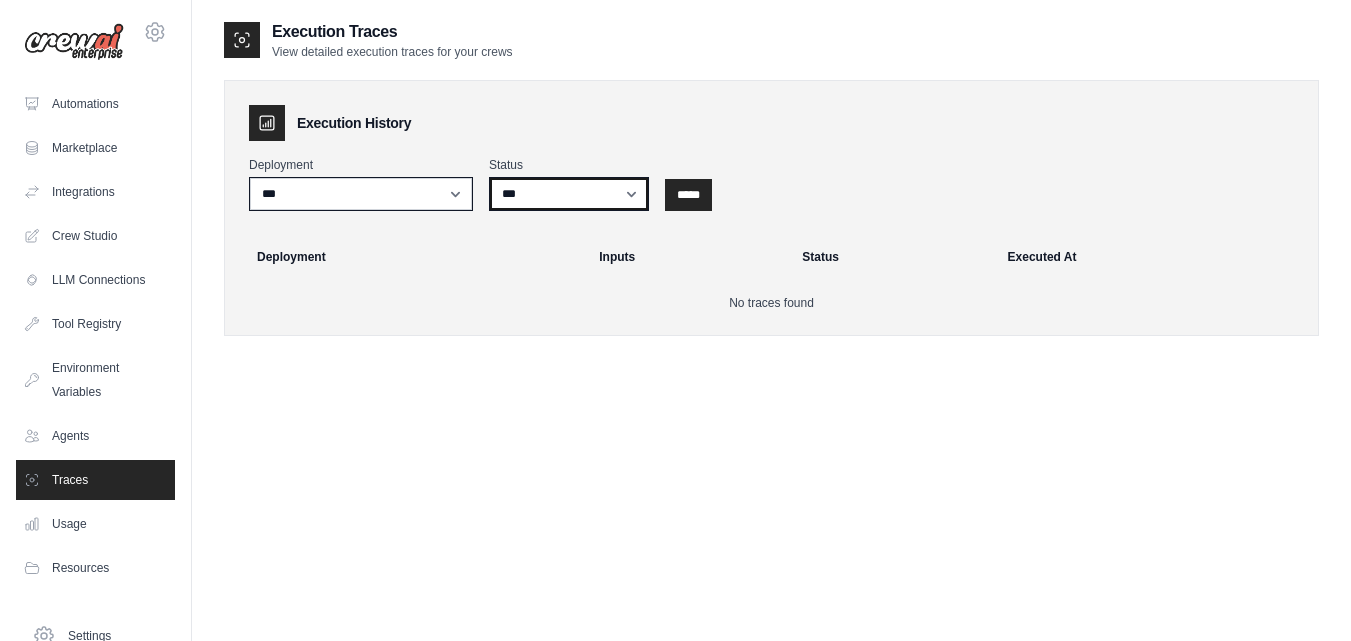 click on "***
*********
*******
*****" at bounding box center (569, 194) 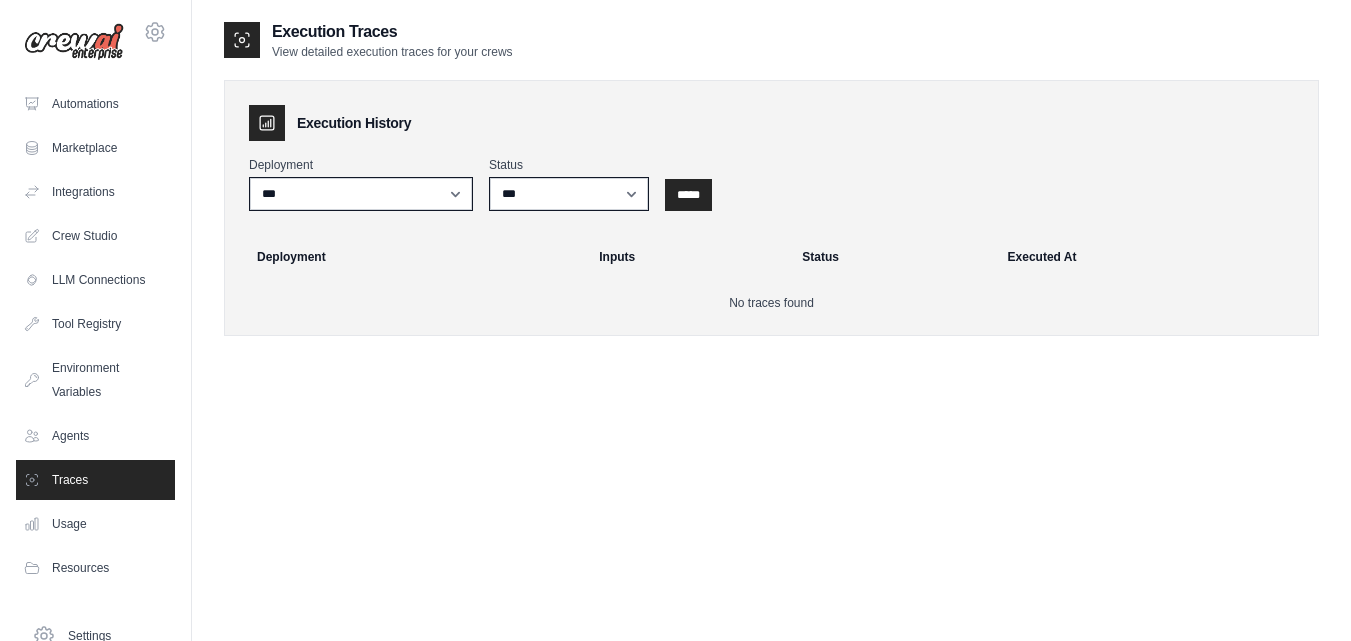 click on "Execution Traces
View detailed execution traces for your crews
Execution History
Deployment
***
Status
***
*********
*******
*****
*****
Deployment
Inputs
Status
Executed At
No traces found" at bounding box center (771, 340) 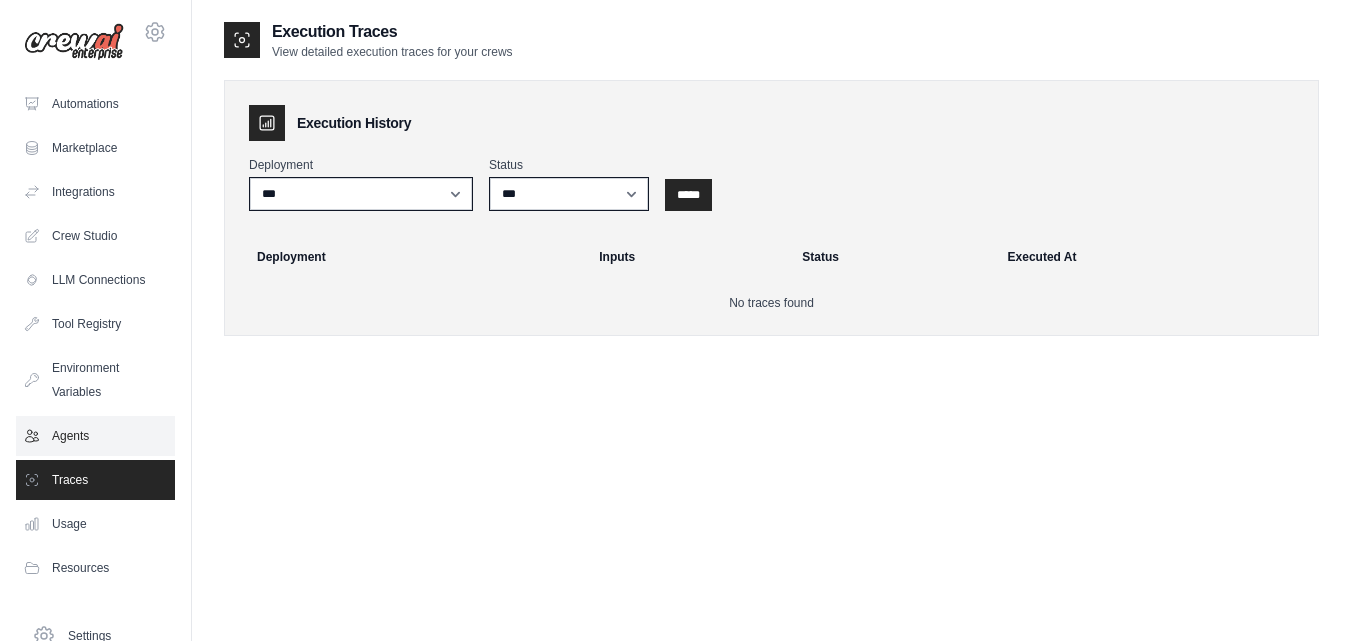 click on "Agents" at bounding box center (95, 436) 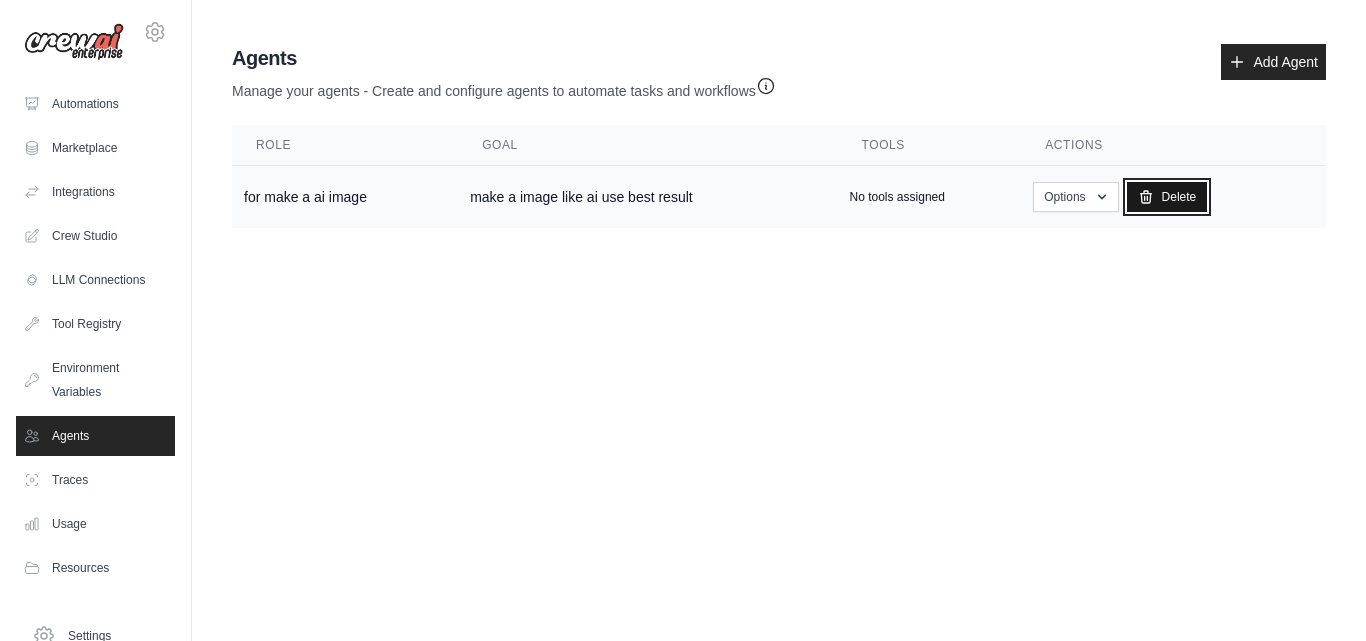 click on "Delete" at bounding box center [1167, 197] 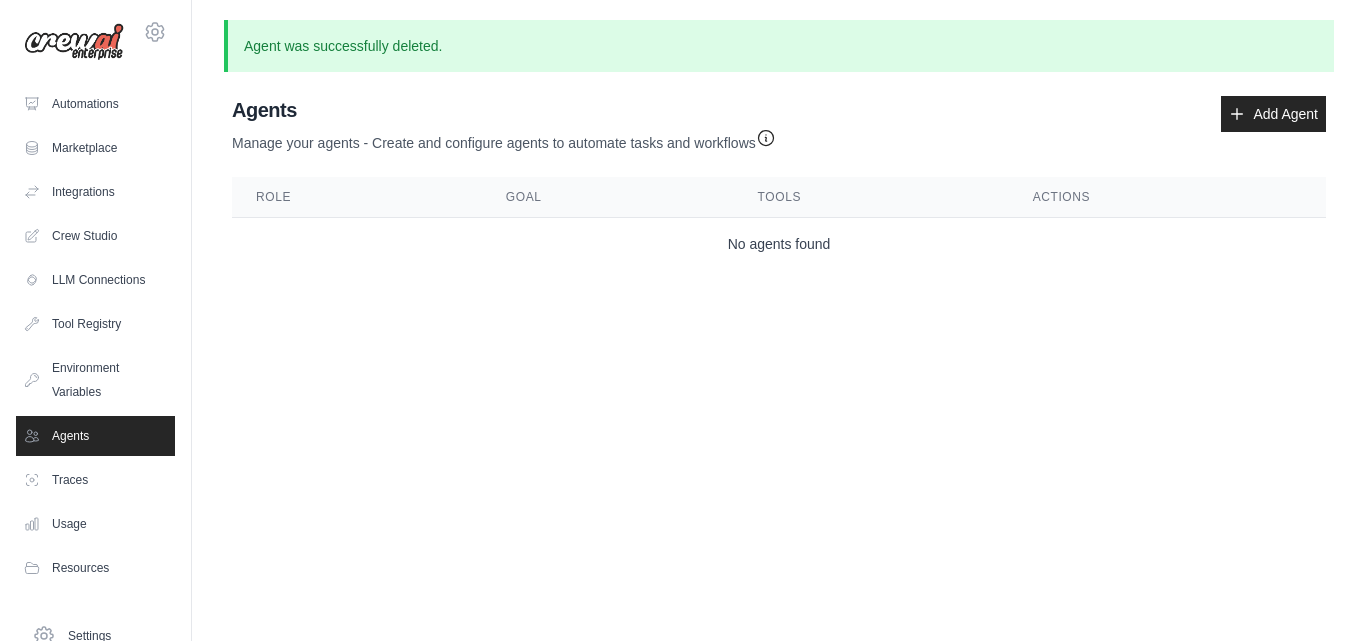 scroll, scrollTop: 0, scrollLeft: 0, axis: both 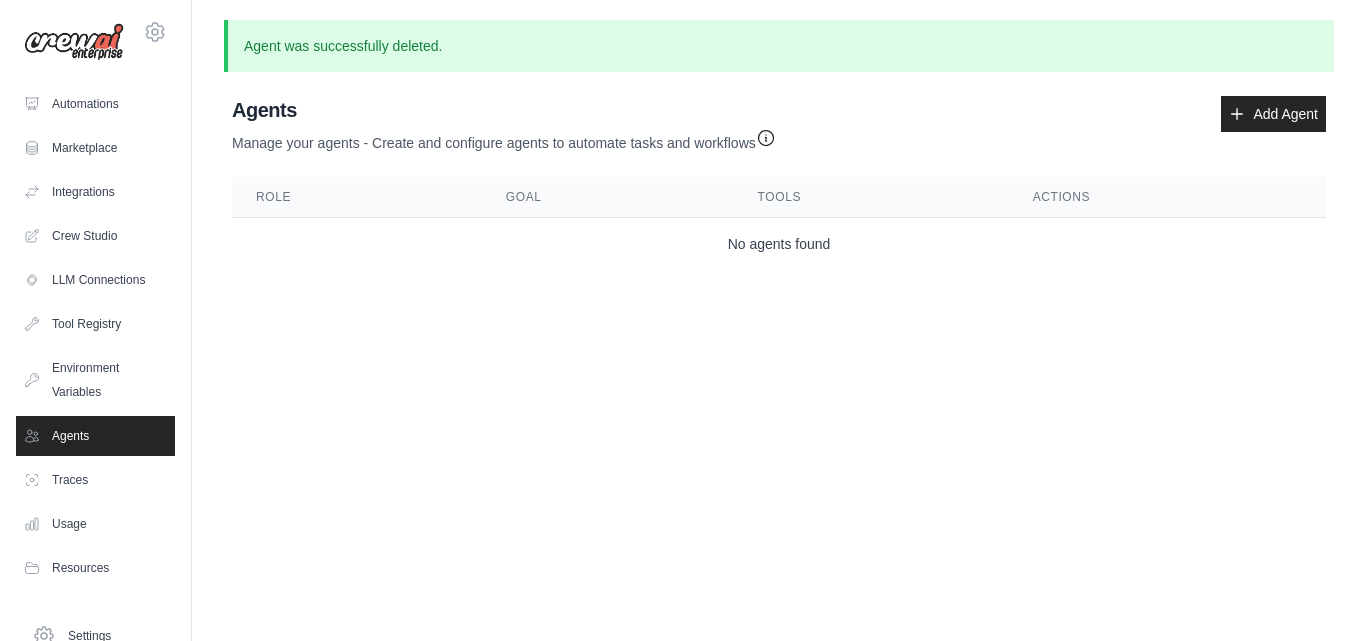 click on "Agents" at bounding box center [95, 436] 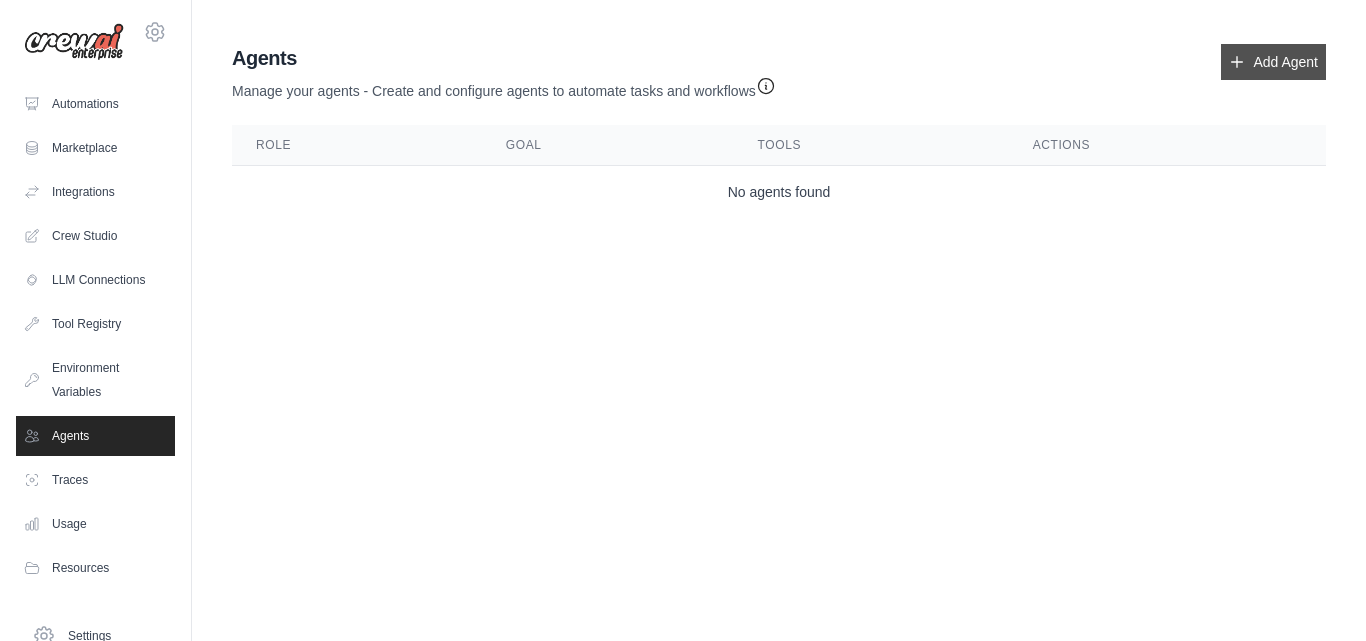 click on "Add Agent" at bounding box center (1273, 62) 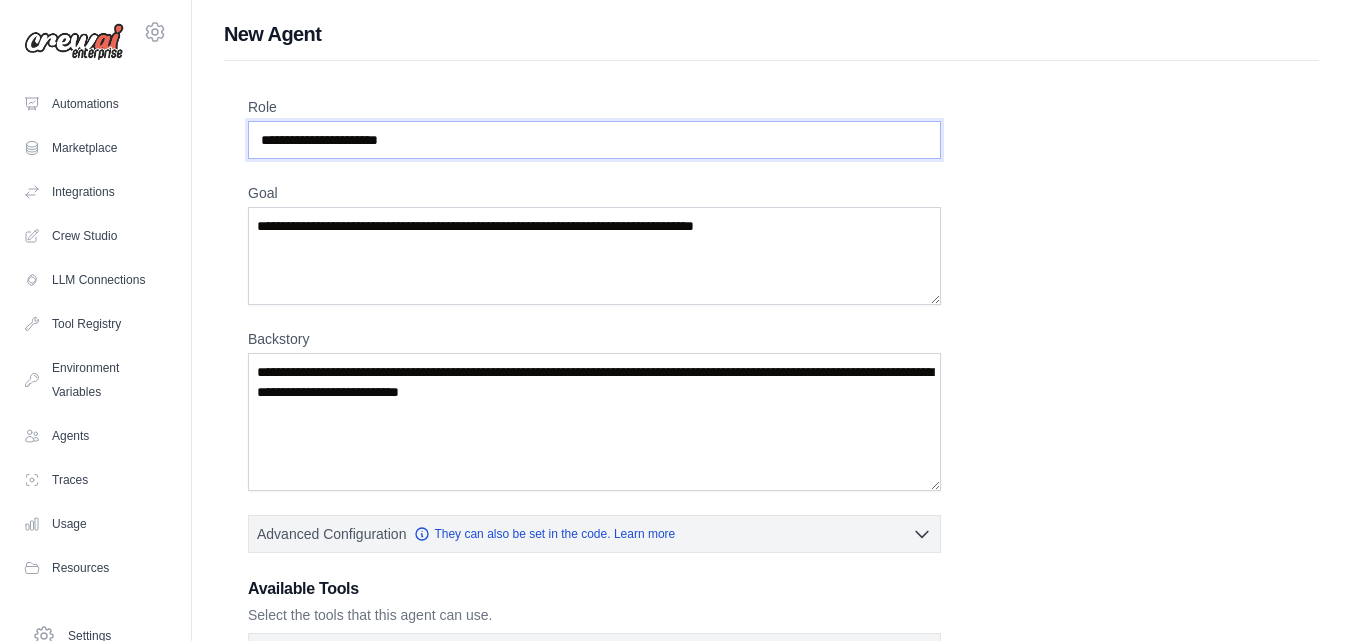 click on "Role" at bounding box center [594, 140] 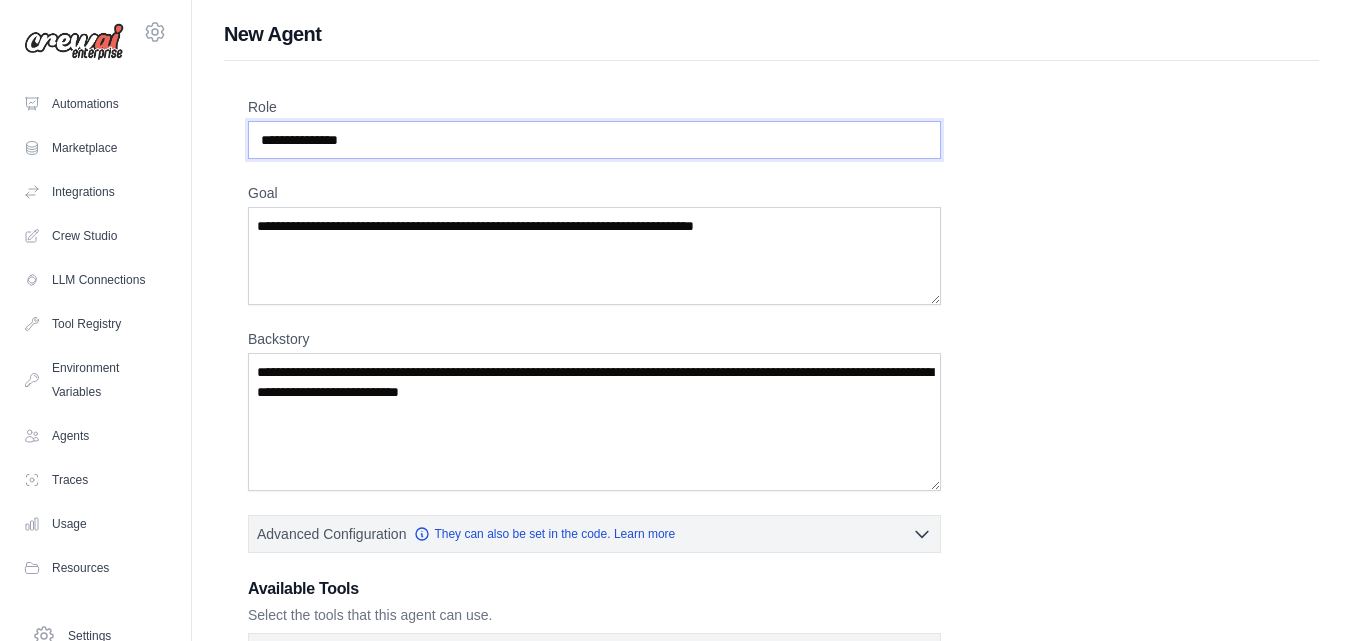 click on "**********" at bounding box center (594, 140) 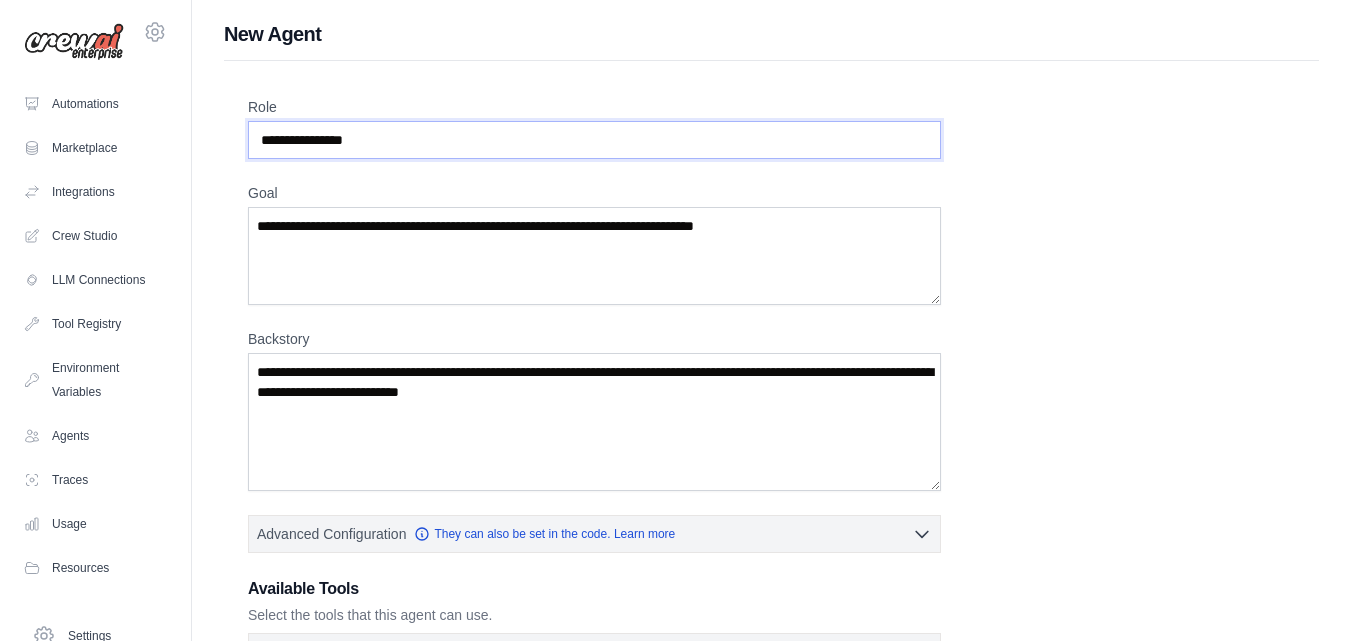 click on "**********" at bounding box center (594, 140) 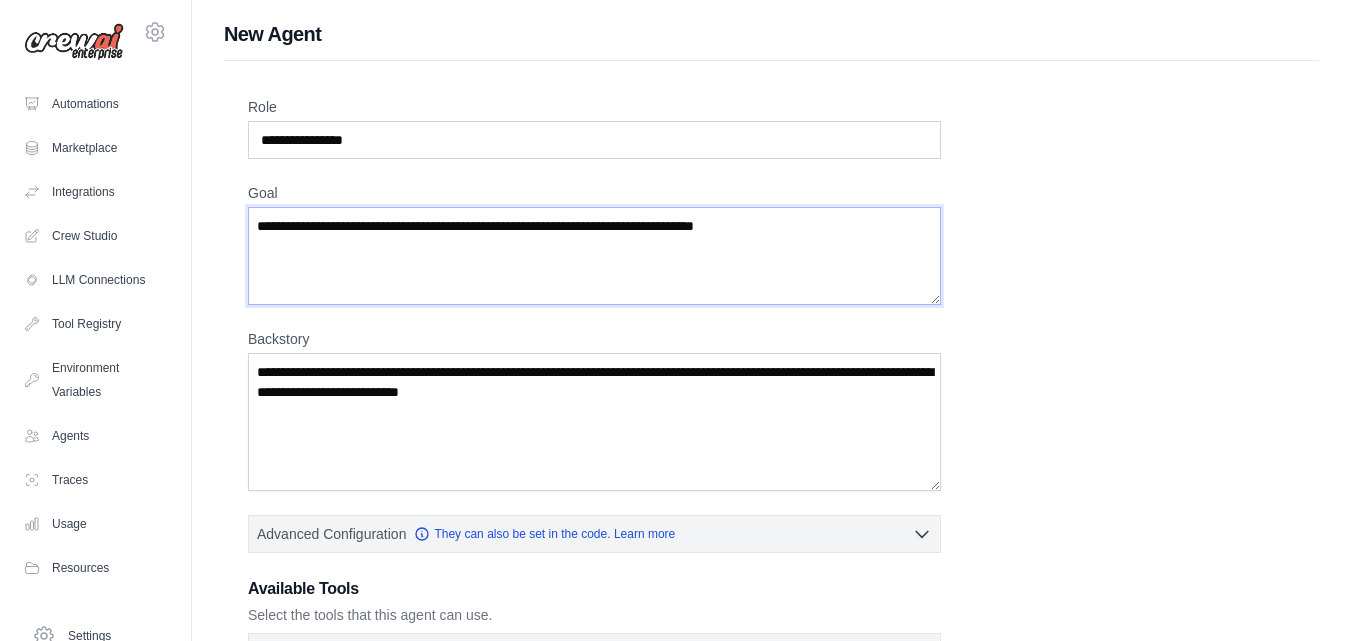 click on "Goal" at bounding box center (594, 256) 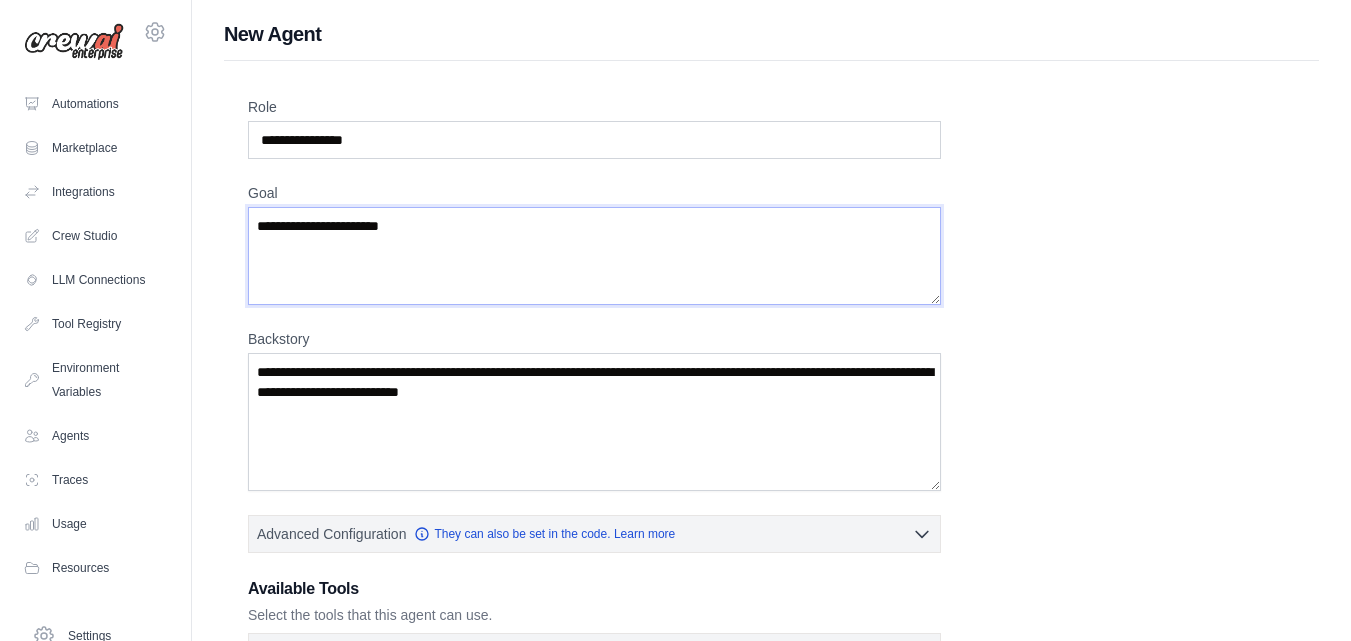 click on "**********" at bounding box center [594, 256] 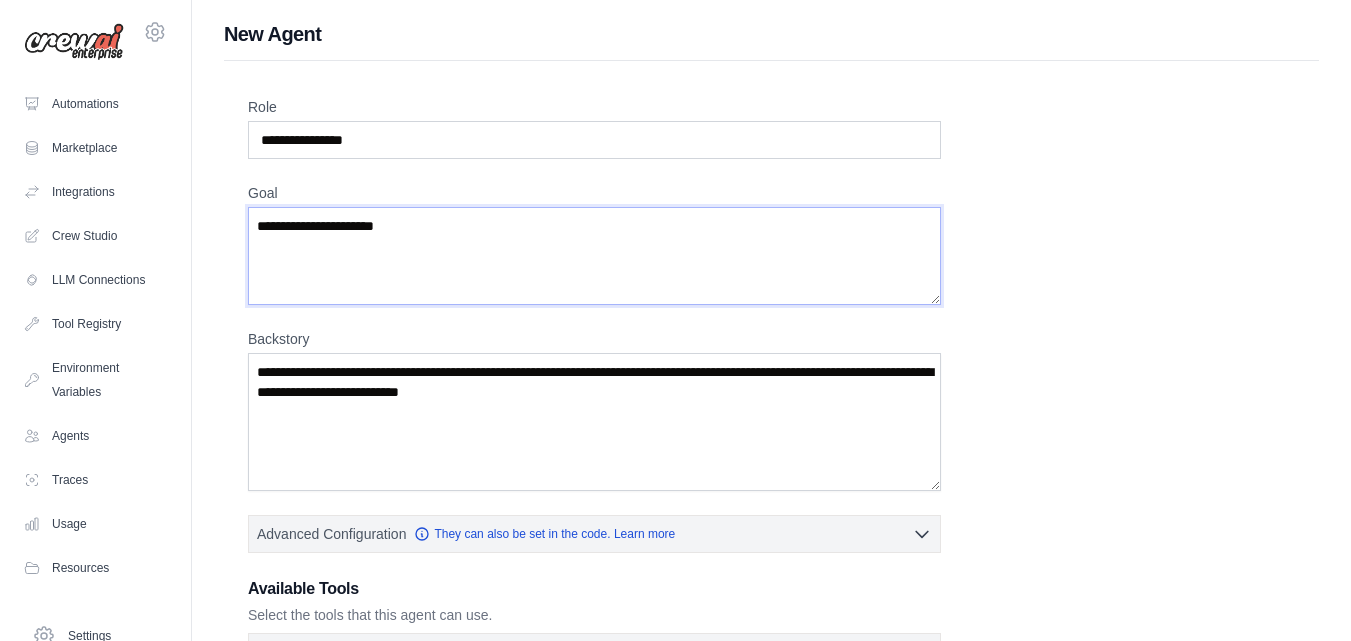 click on "**********" at bounding box center [594, 256] 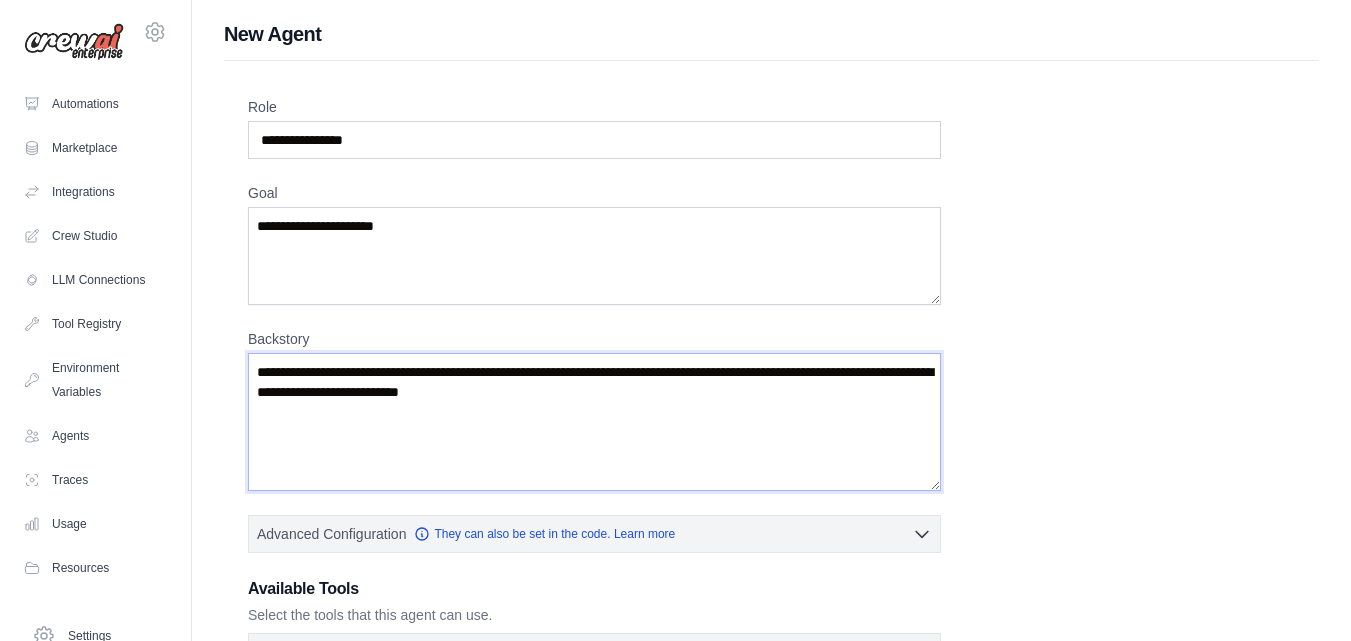 click on "Backstory" at bounding box center (594, 422) 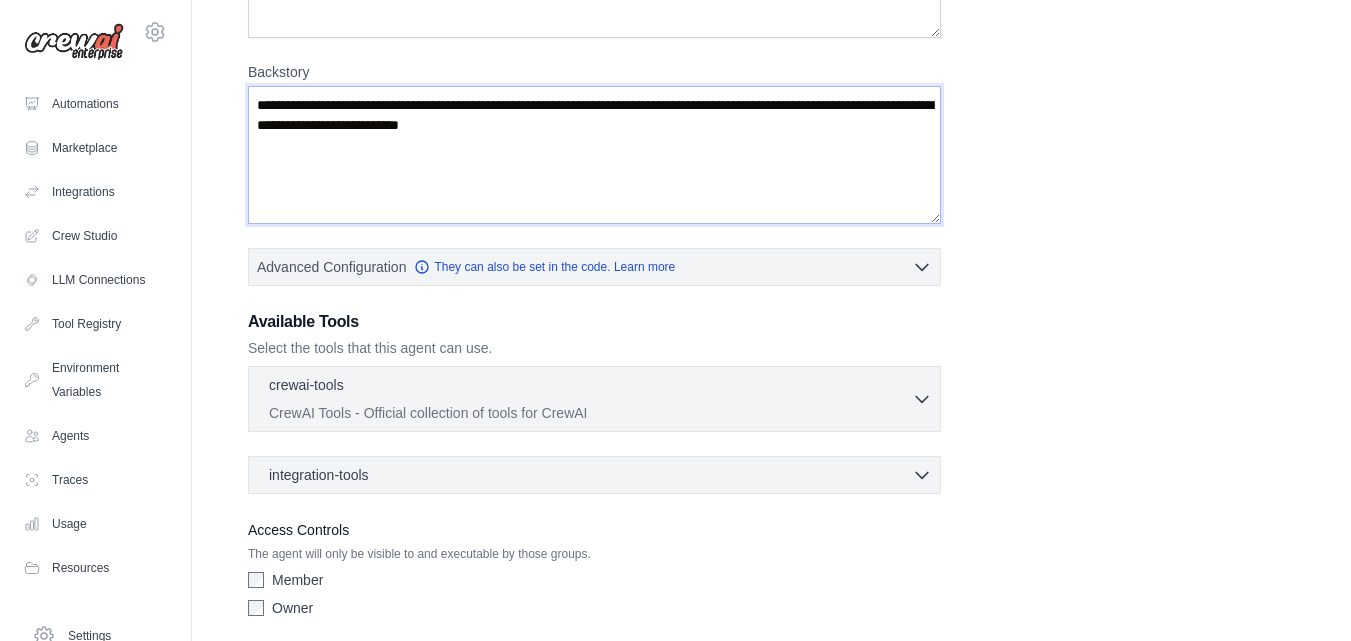 scroll, scrollTop: 342, scrollLeft: 0, axis: vertical 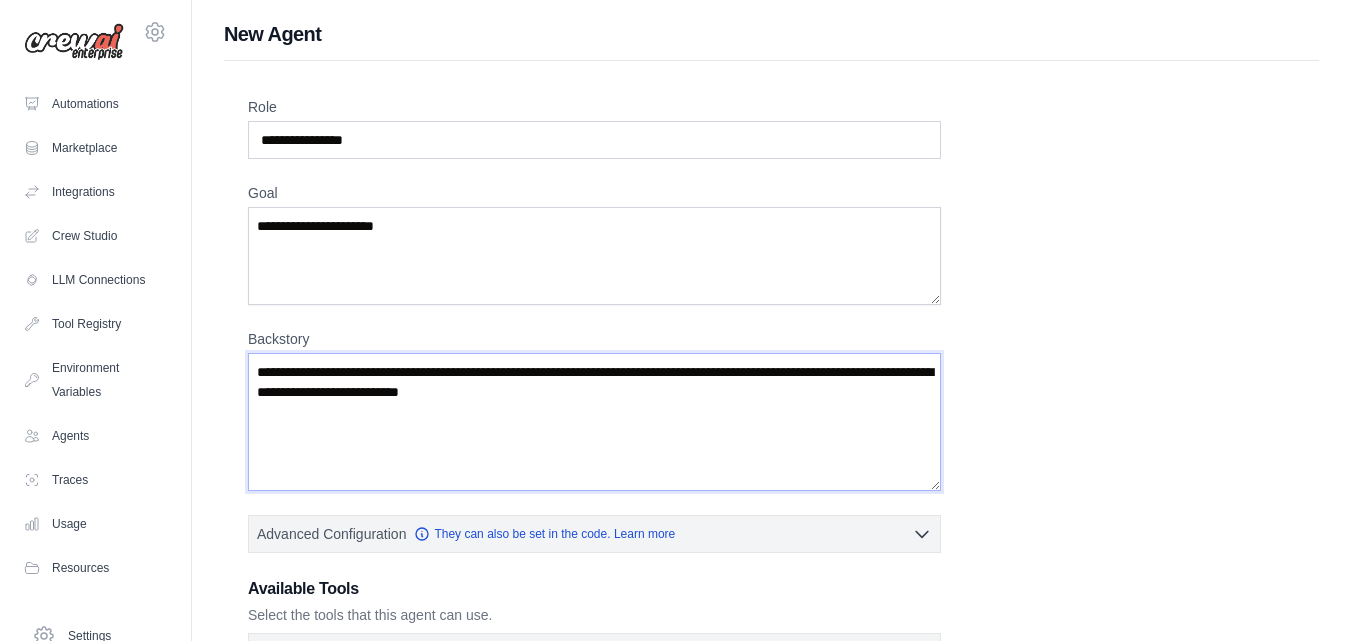 click on "Backstory" at bounding box center [594, 422] 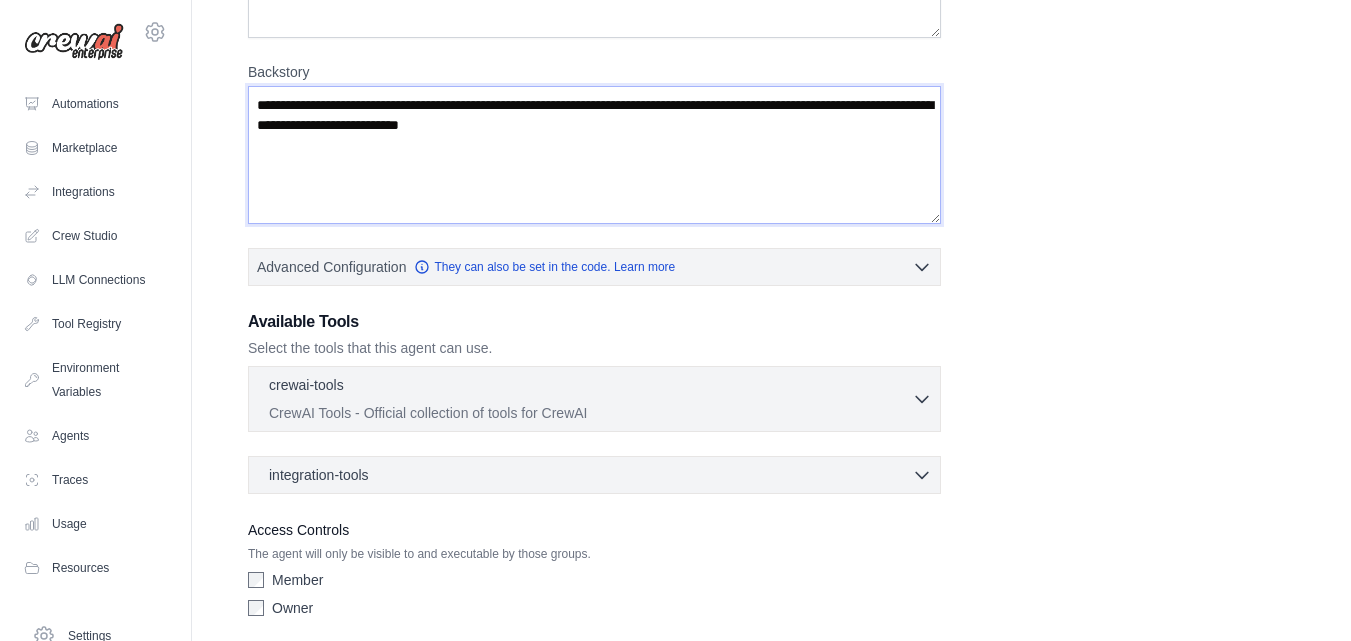 scroll, scrollTop: 342, scrollLeft: 0, axis: vertical 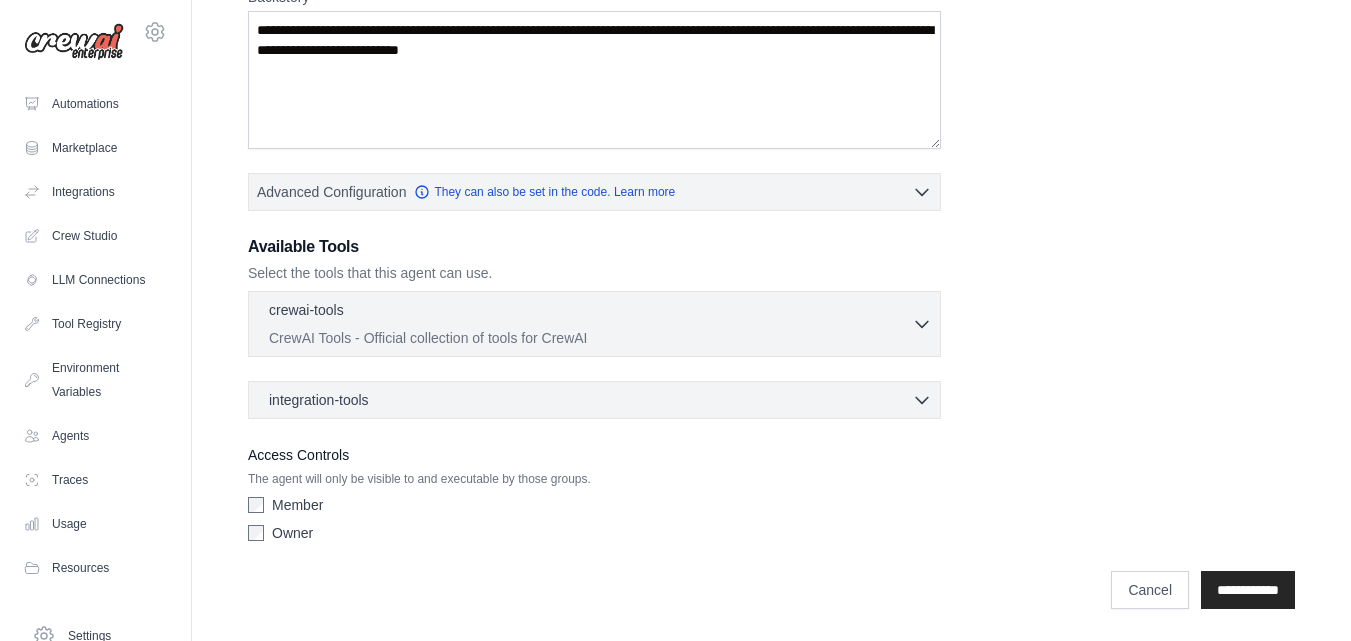 click on "integration-tools
0 selected" at bounding box center (600, 400) 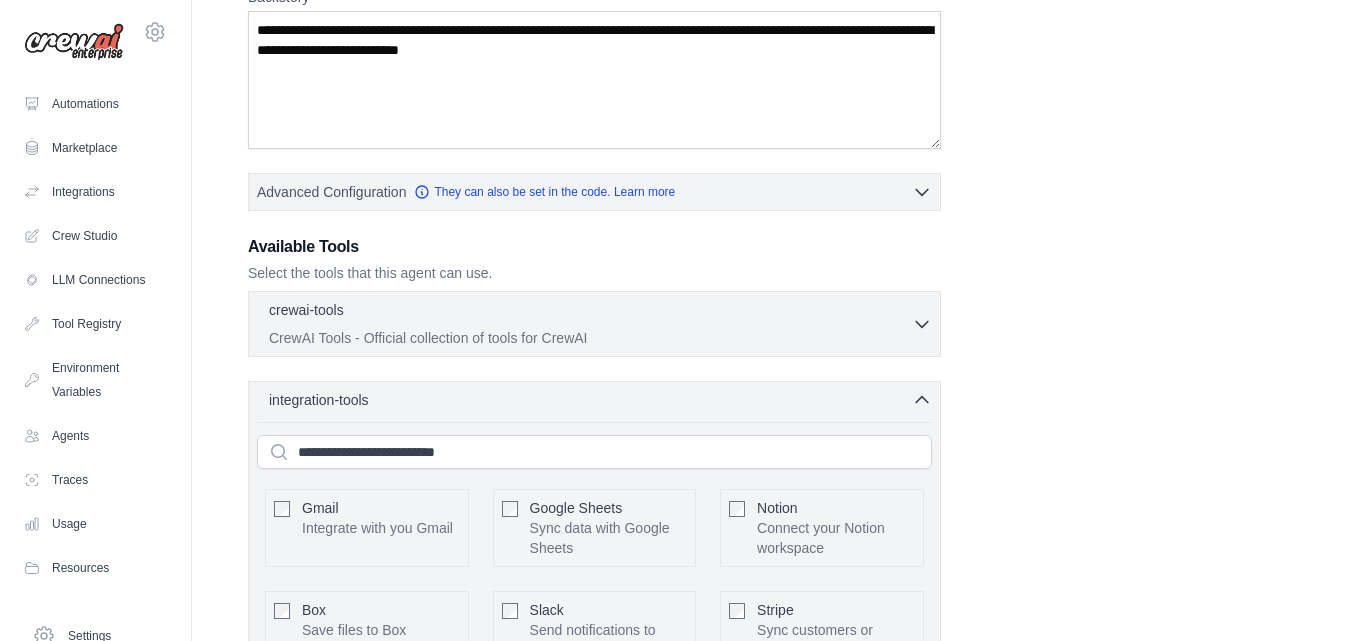 click on "integration-tools
0 selected" at bounding box center (600, 400) 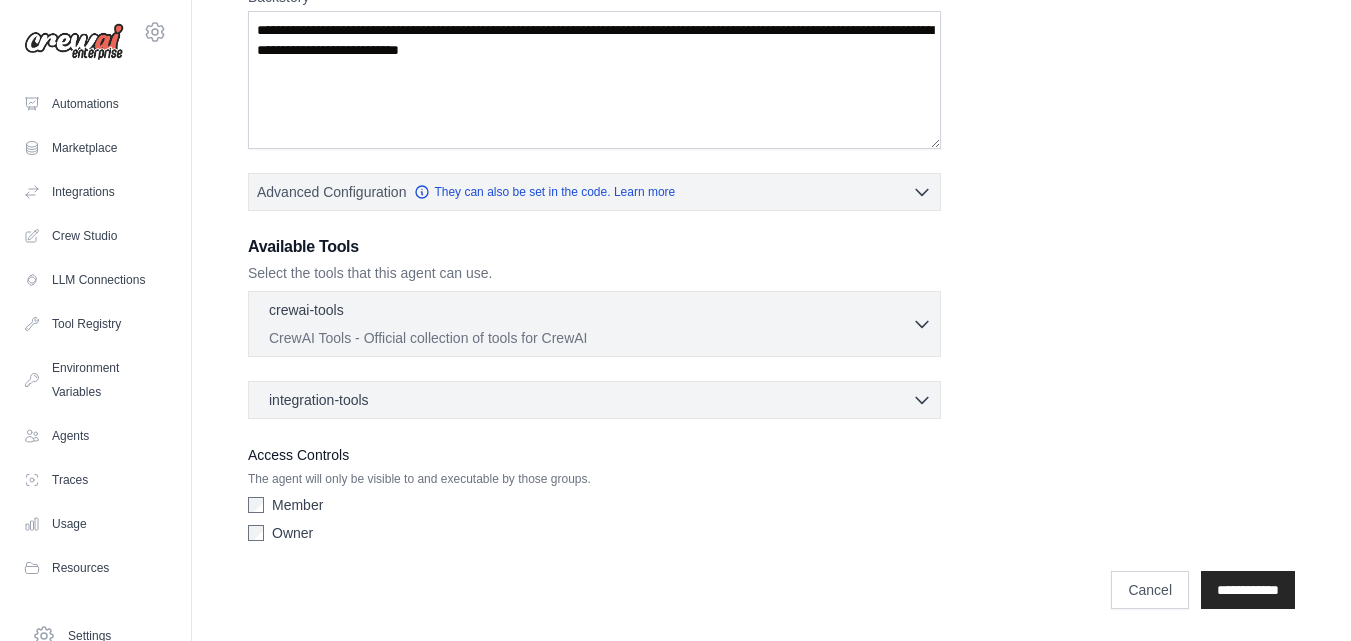 click on "integration-tools
0 selected" at bounding box center (600, 400) 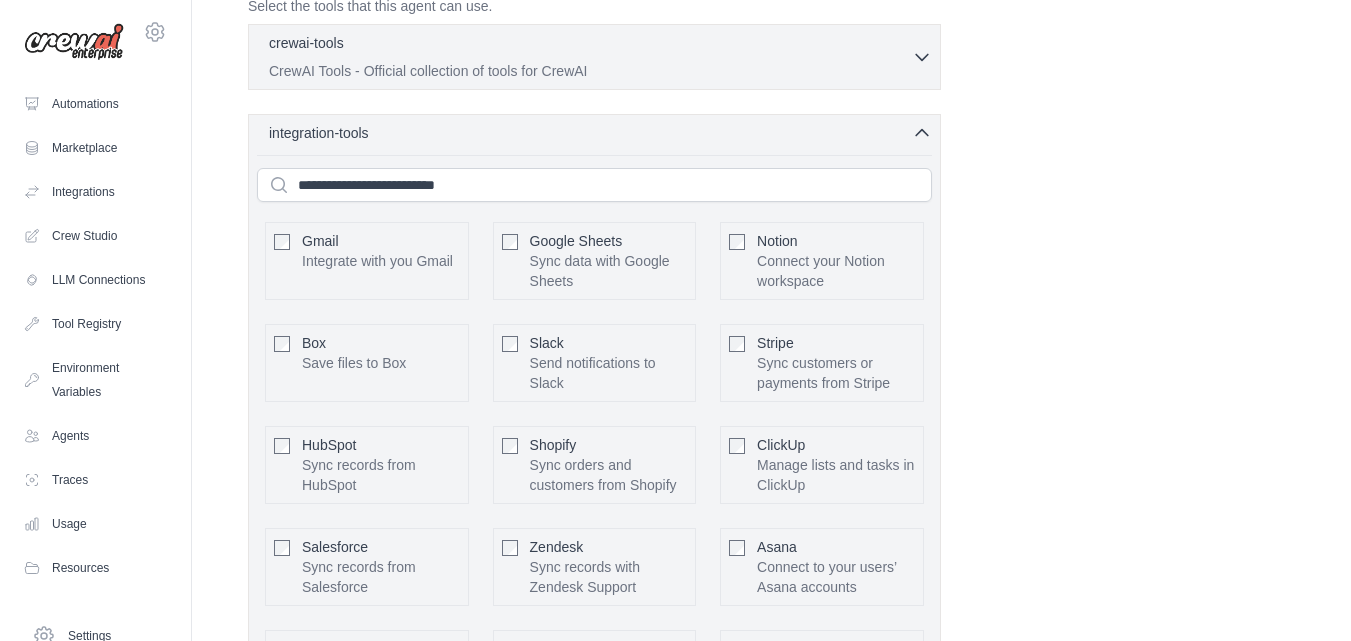 scroll, scrollTop: 342, scrollLeft: 0, axis: vertical 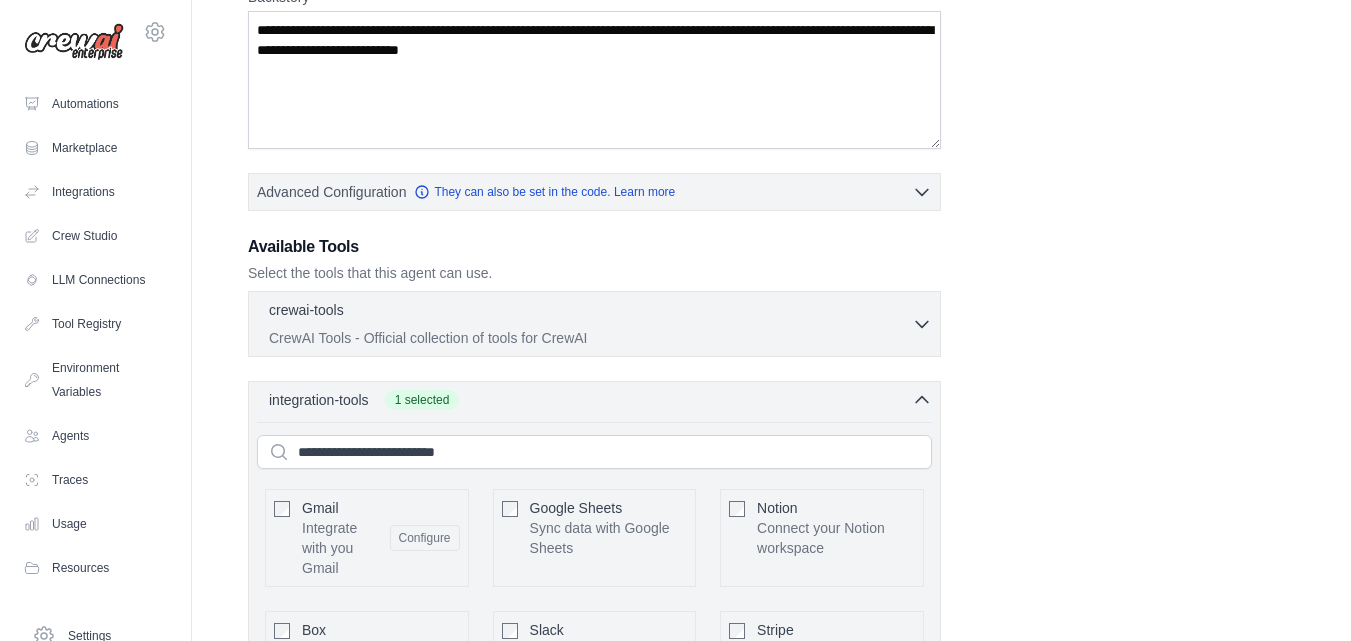 click on "**********" at bounding box center [771, 459] 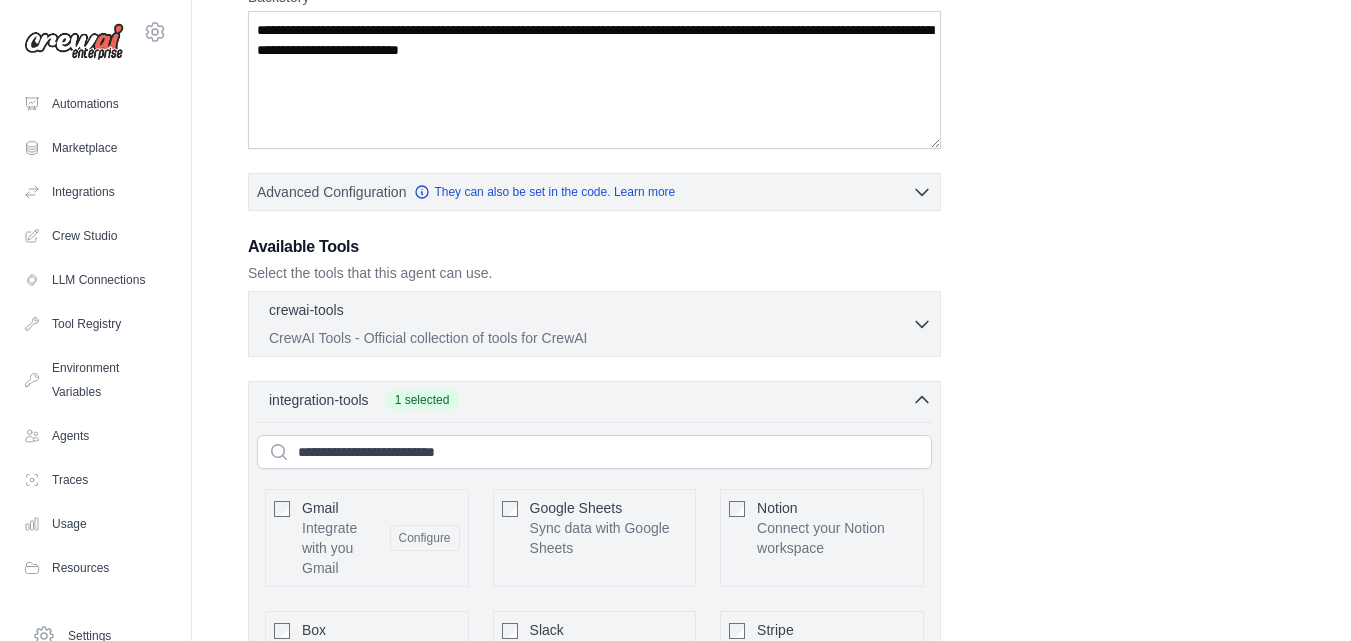 click on "**********" at bounding box center (771, 459) 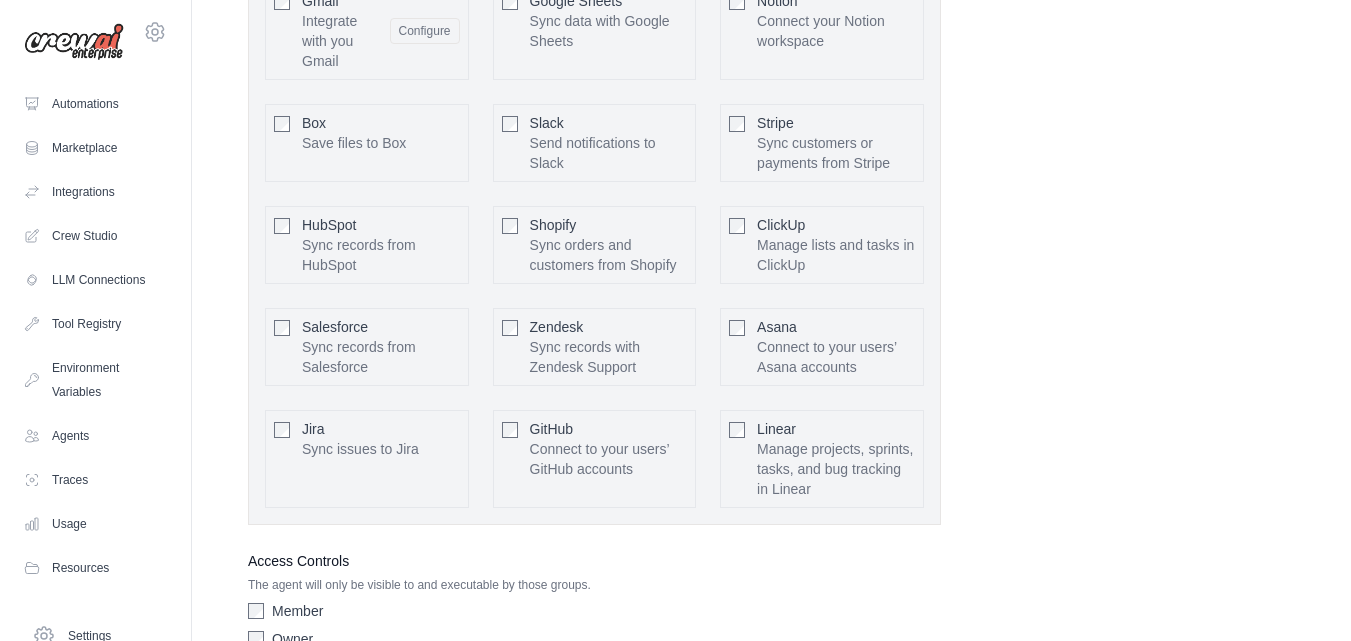 scroll, scrollTop: 875, scrollLeft: 0, axis: vertical 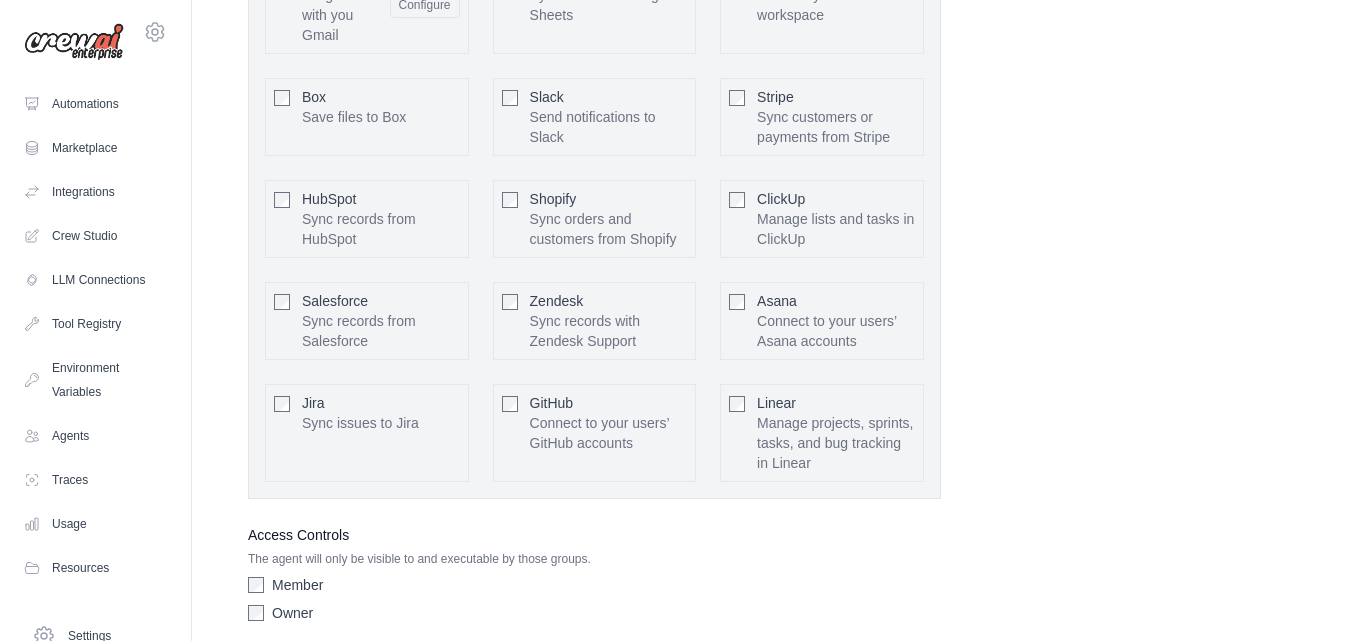 click on "**********" at bounding box center (771, -74) 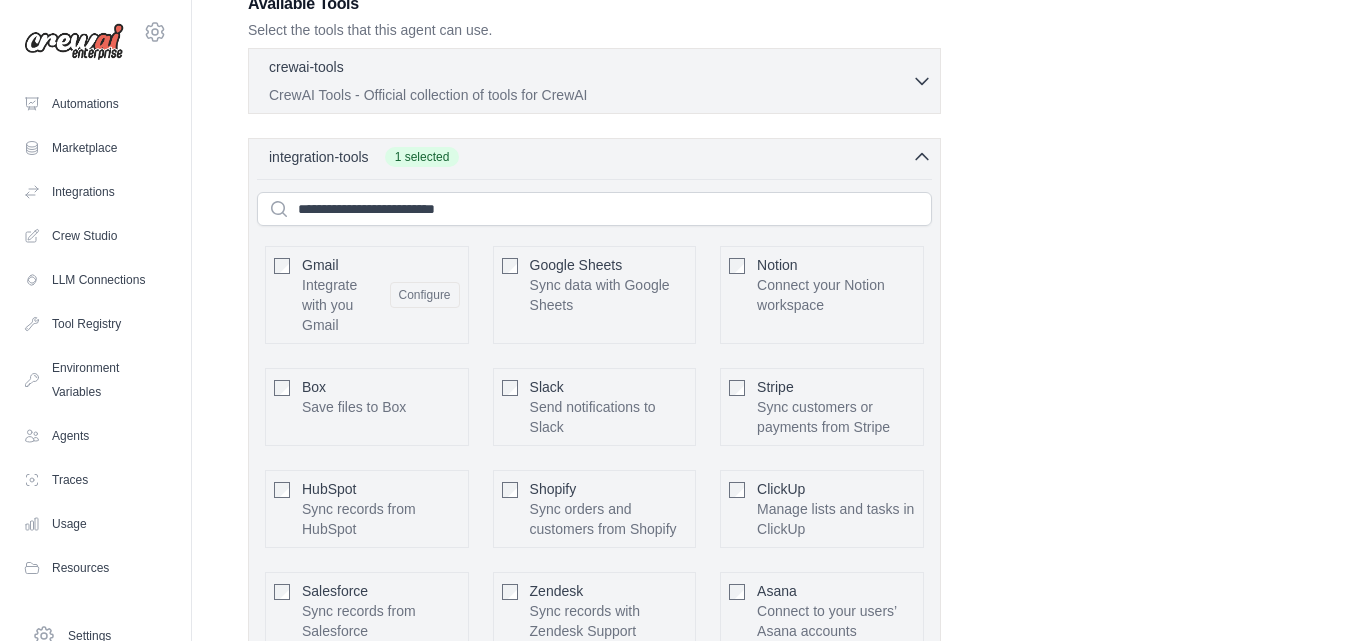 scroll, scrollTop: 342, scrollLeft: 0, axis: vertical 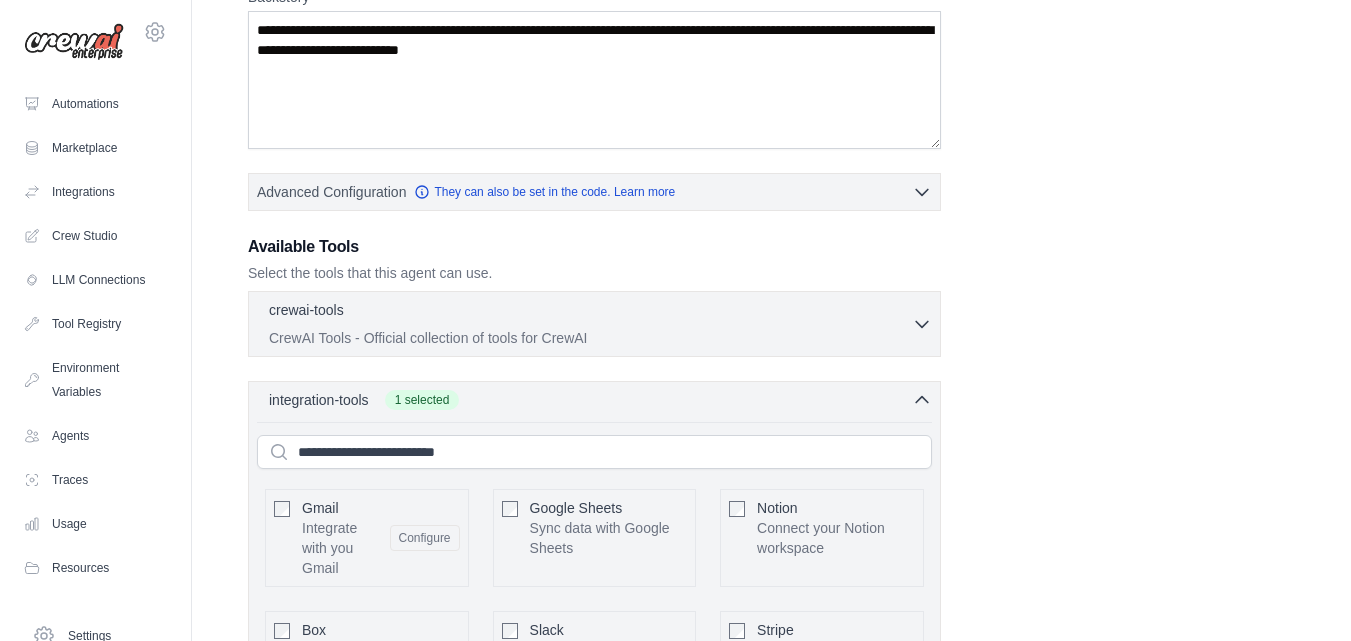 click 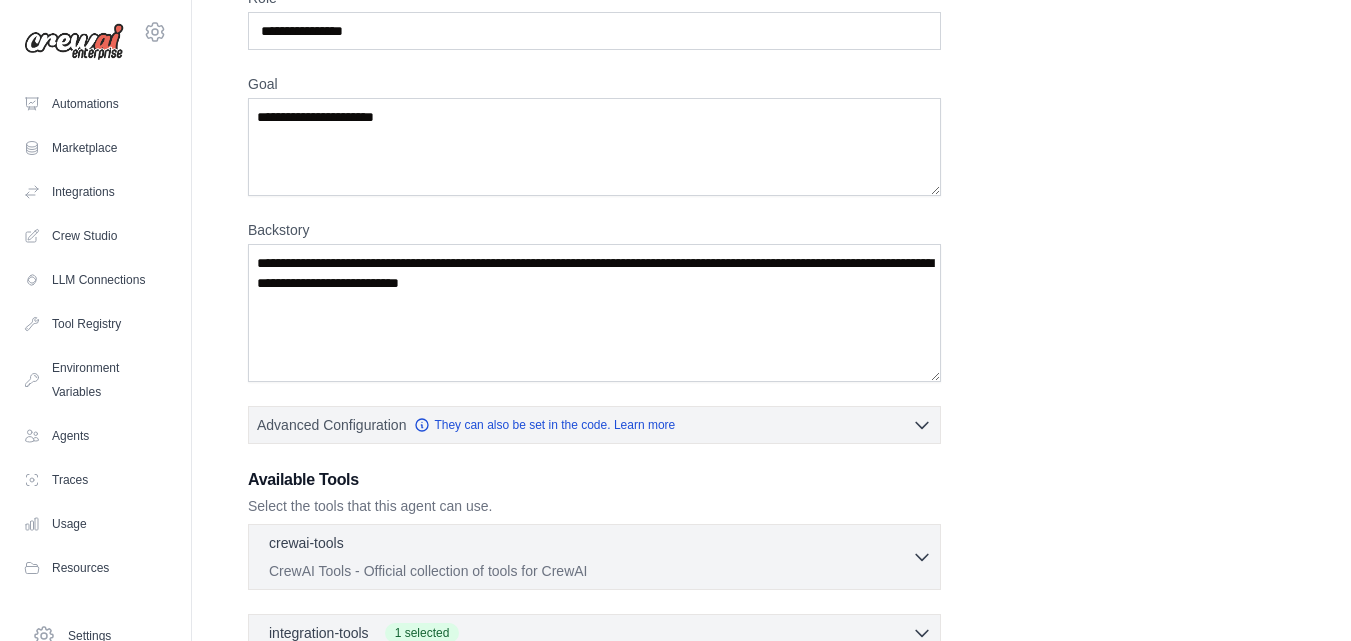 scroll, scrollTop: 0, scrollLeft: 0, axis: both 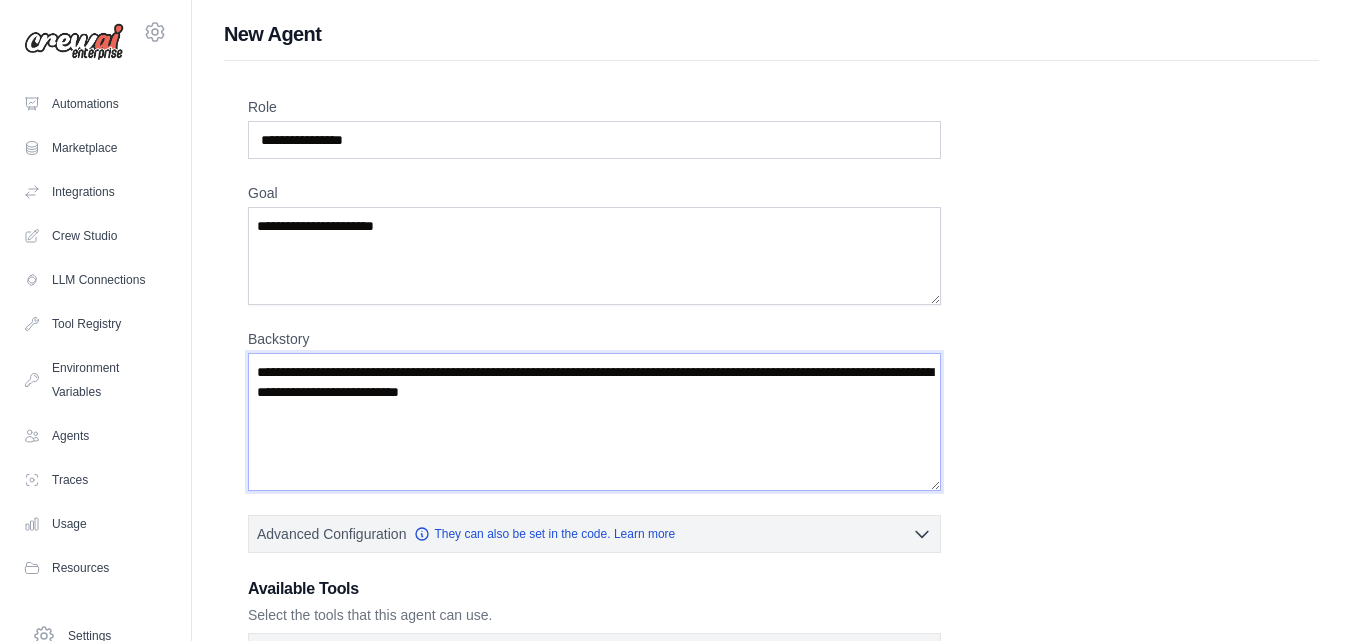 click on "Backstory" at bounding box center (594, 422) 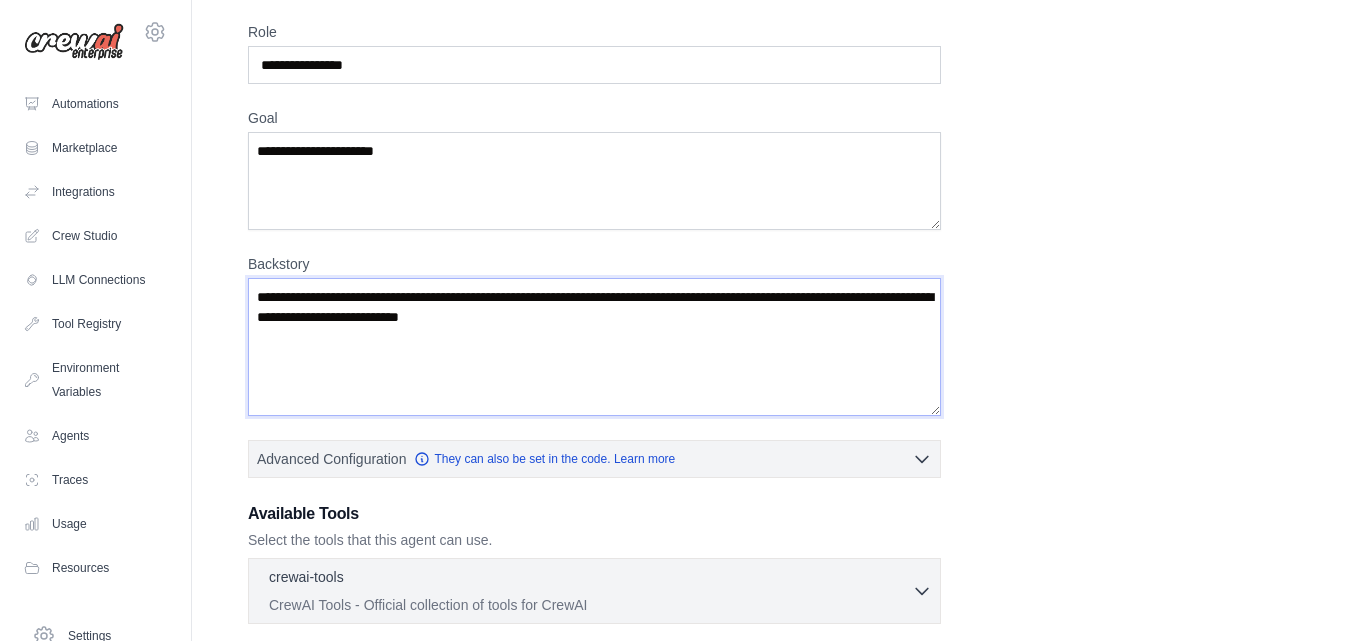 scroll, scrollTop: 0, scrollLeft: 0, axis: both 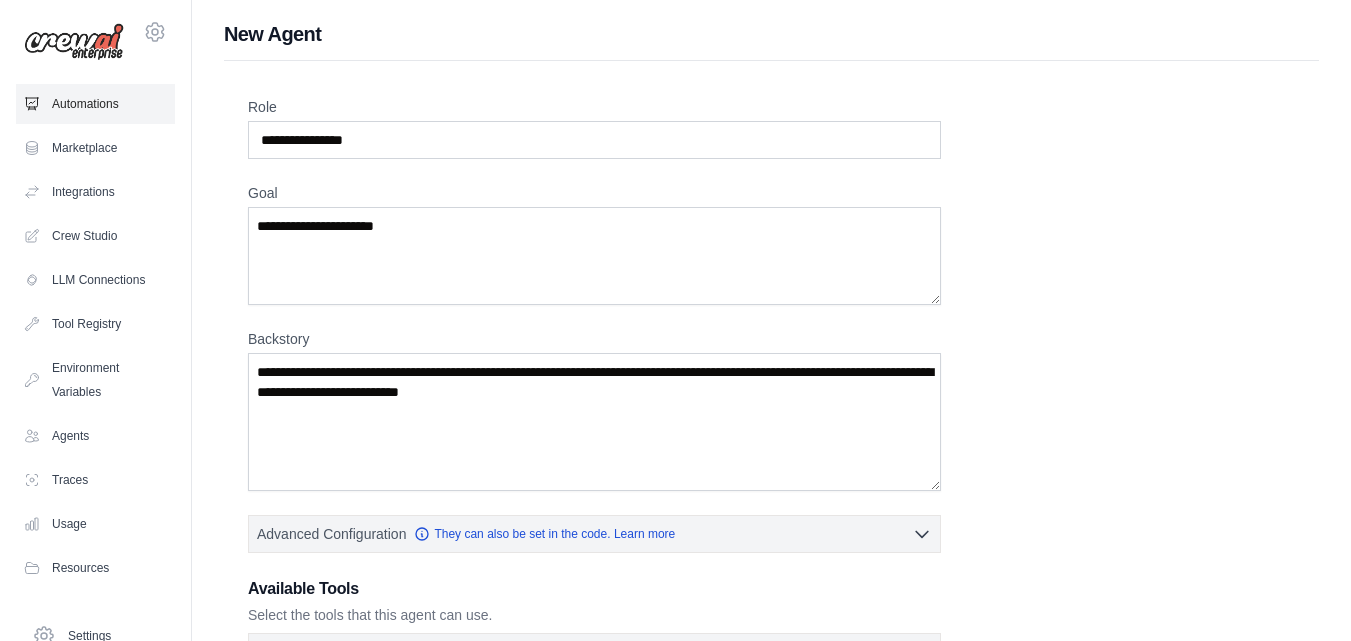click on "Automations" at bounding box center (95, 104) 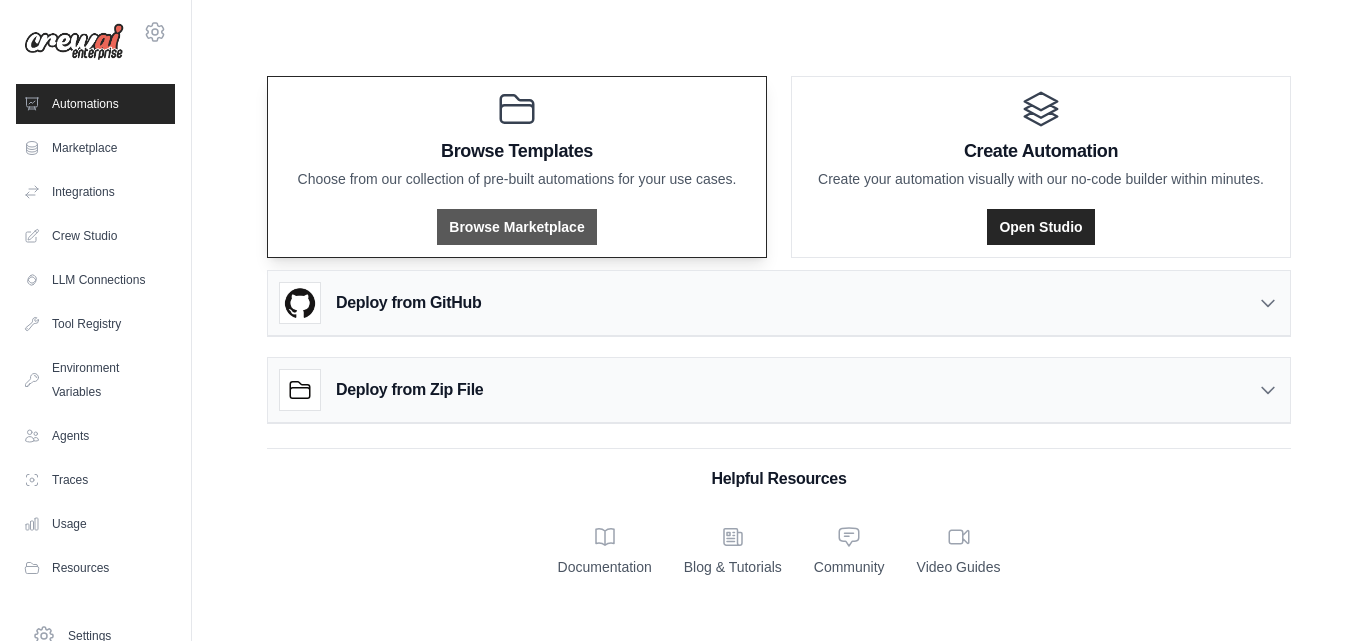 click on "Browse Marketplace" at bounding box center (516, 227) 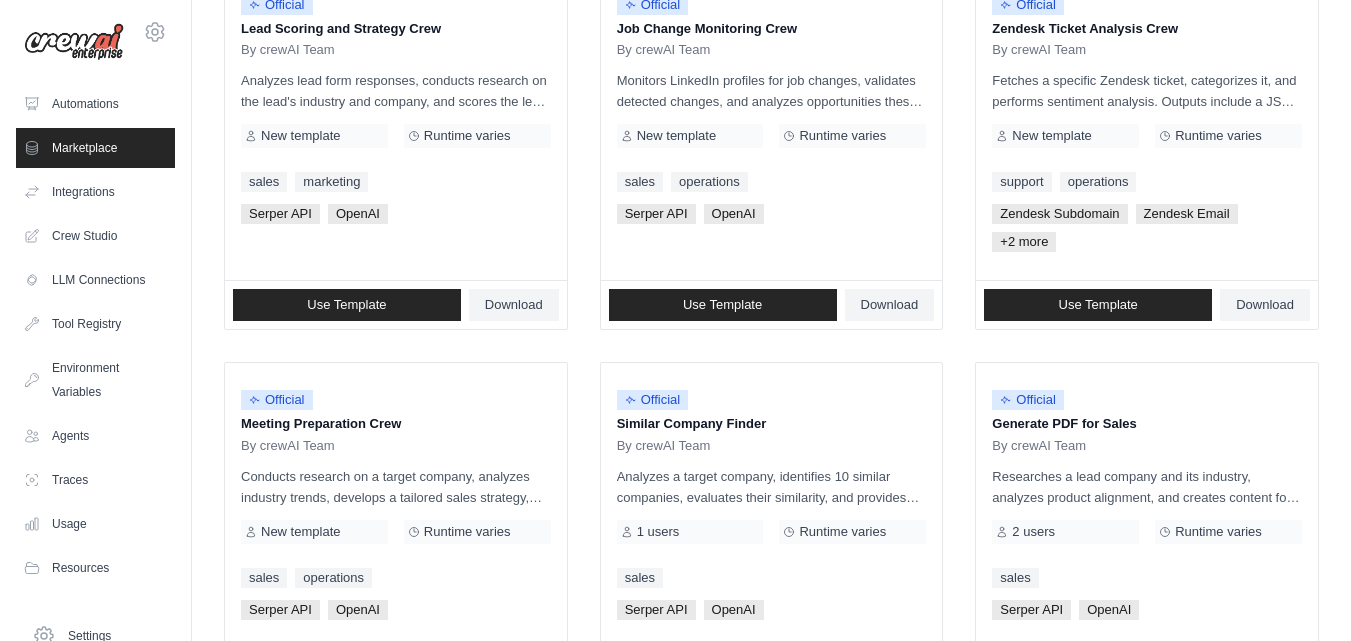 scroll, scrollTop: 1268, scrollLeft: 0, axis: vertical 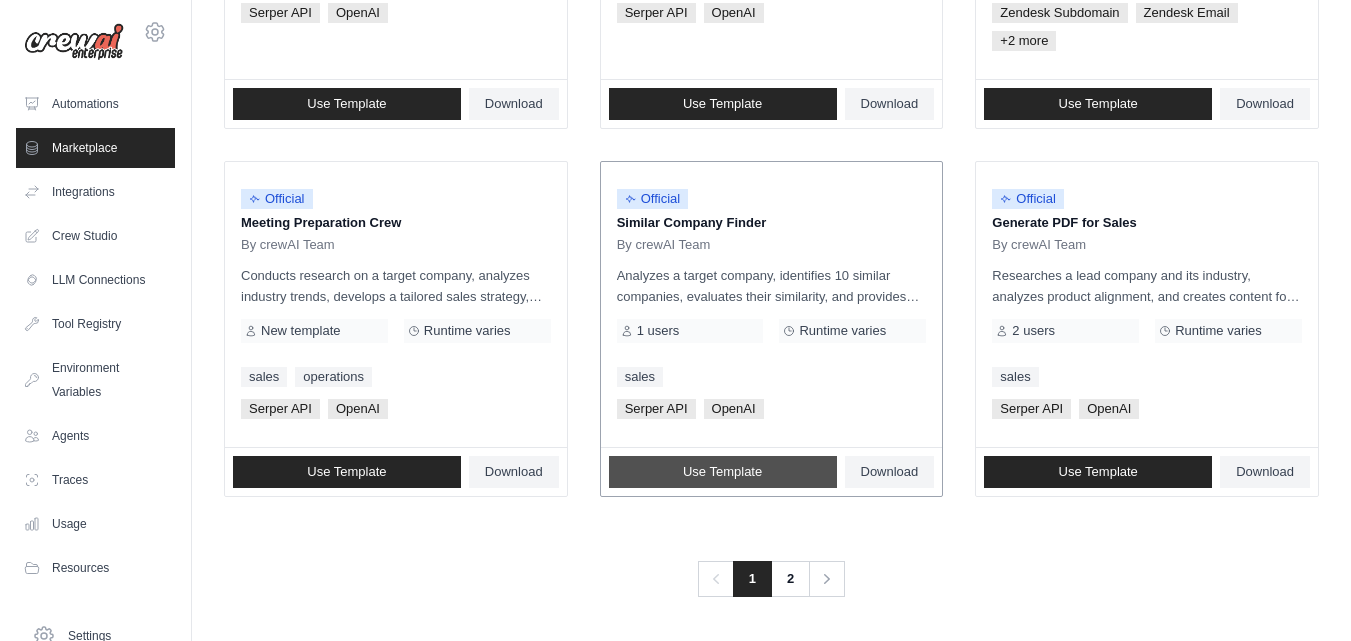 click on "Use Template" at bounding box center [722, 472] 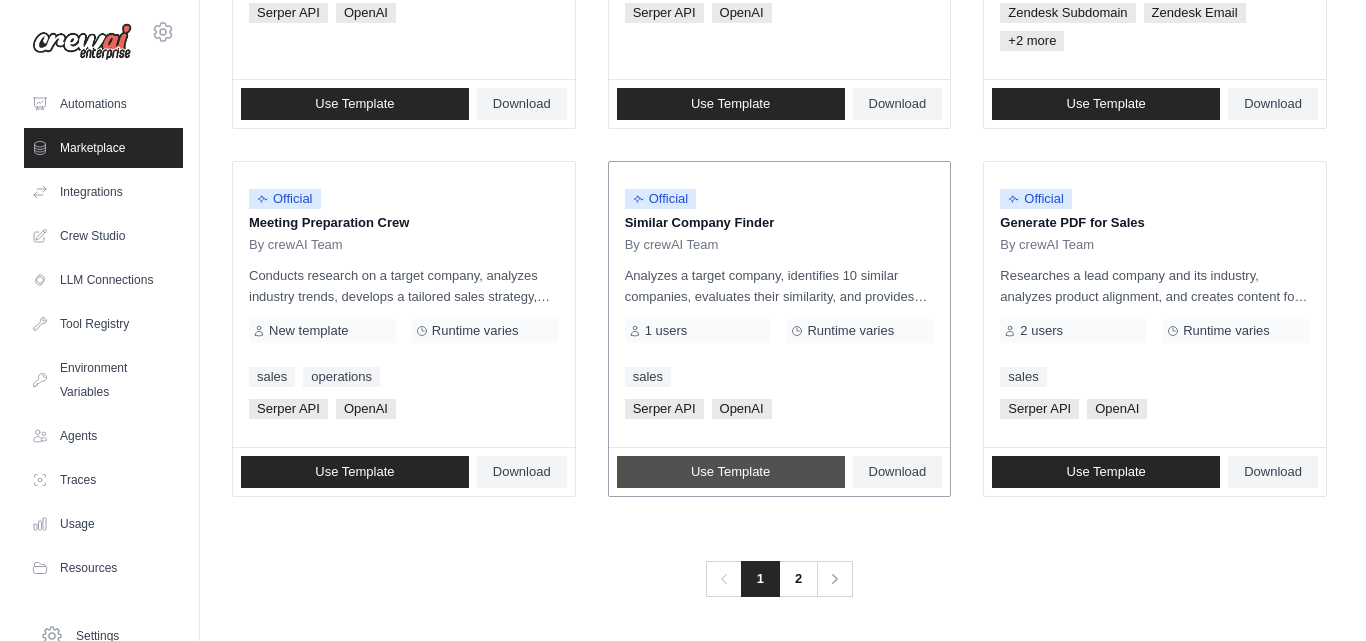 scroll, scrollTop: 0, scrollLeft: 0, axis: both 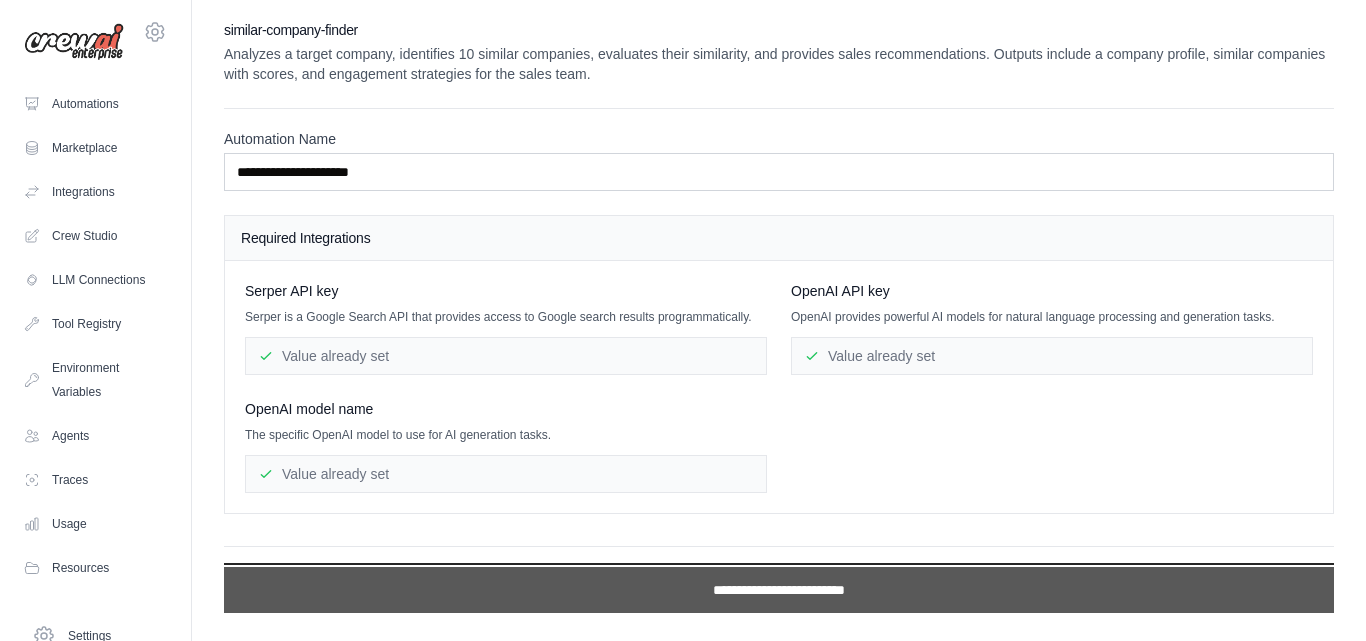 click on "**********" at bounding box center [779, 590] 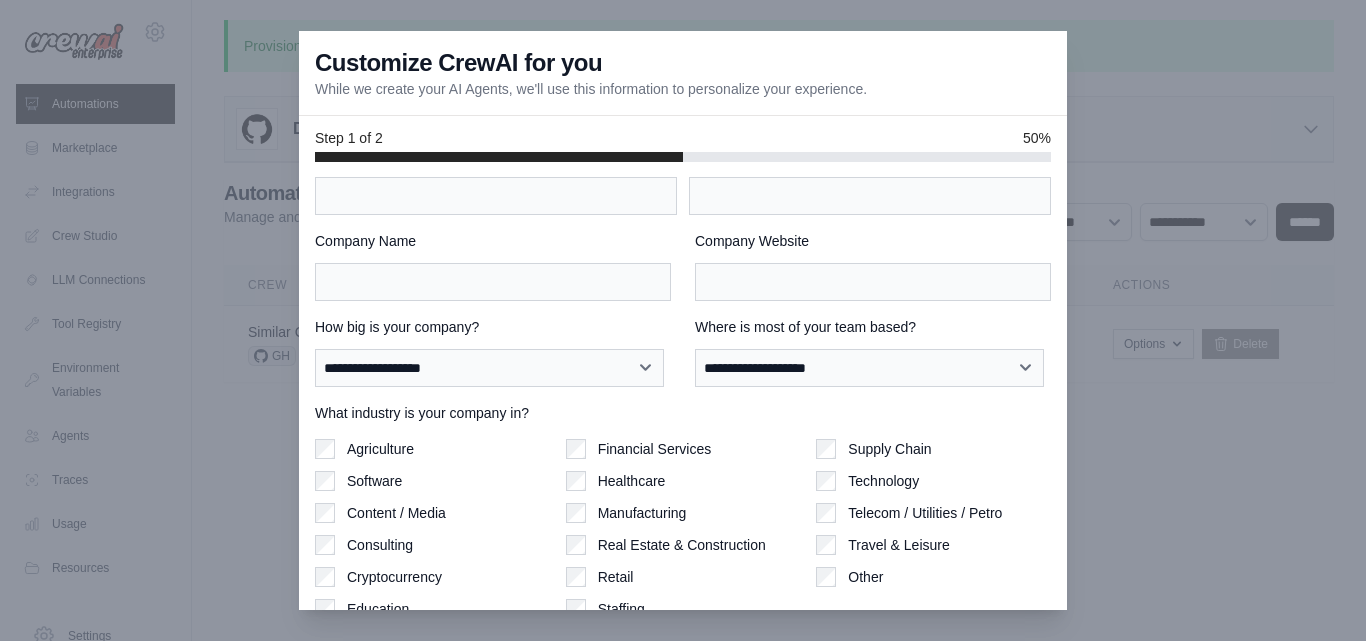 scroll, scrollTop: 0, scrollLeft: 0, axis: both 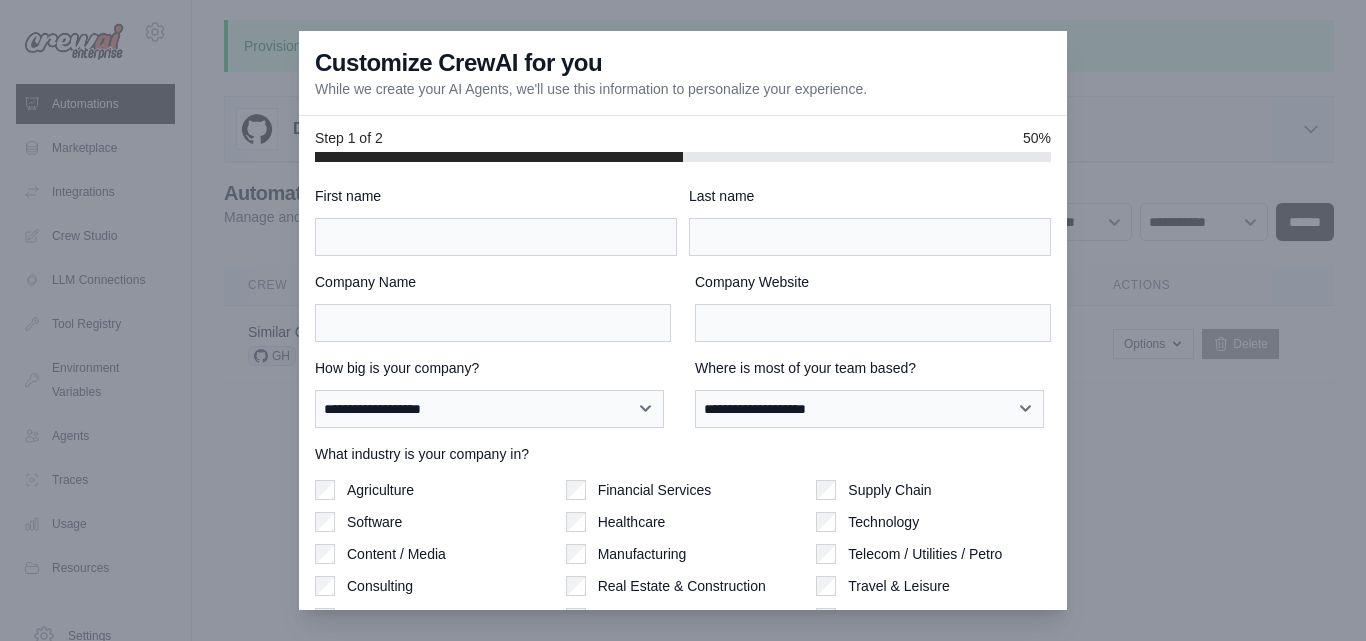 click at bounding box center (683, 320) 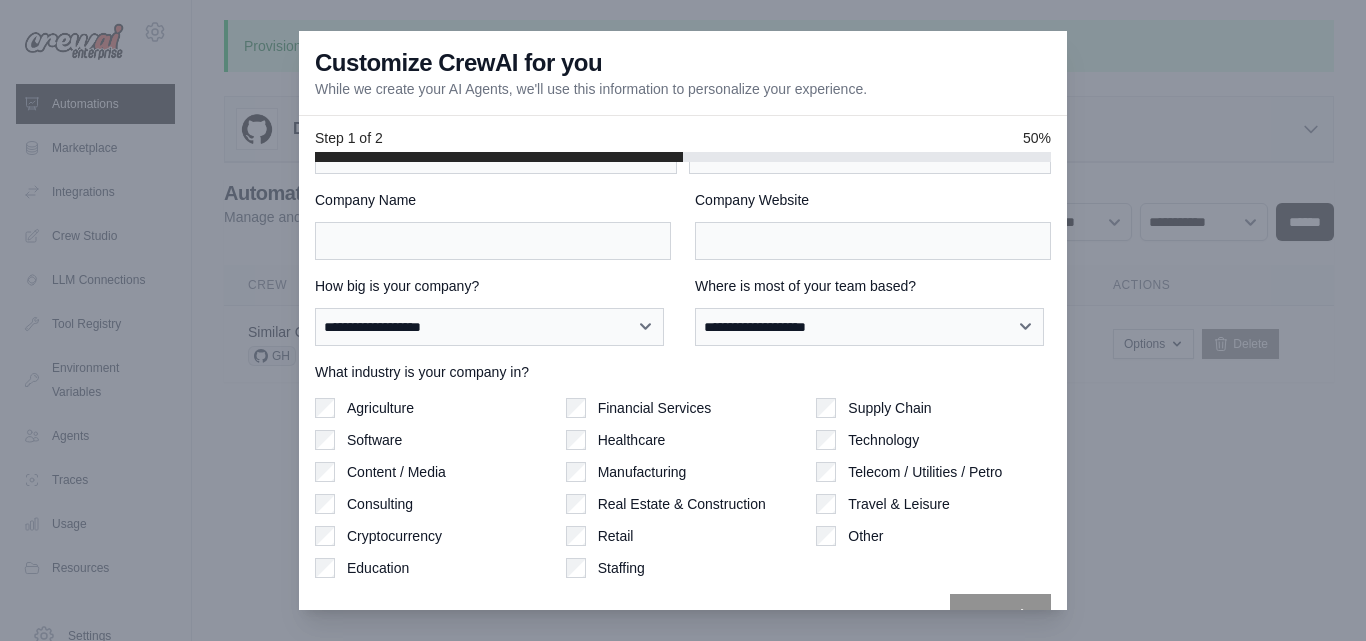 scroll, scrollTop: 125, scrollLeft: 0, axis: vertical 